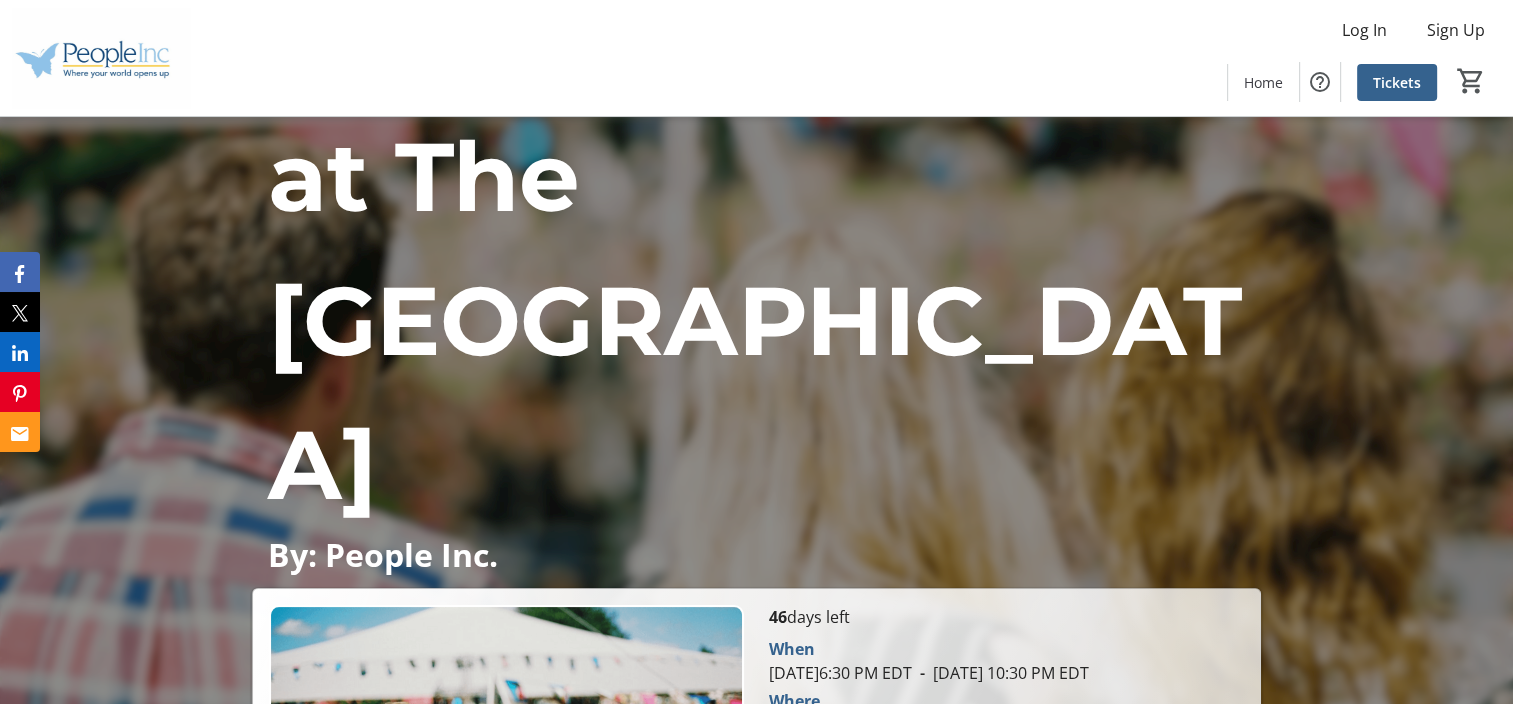 scroll, scrollTop: 400, scrollLeft: 0, axis: vertical 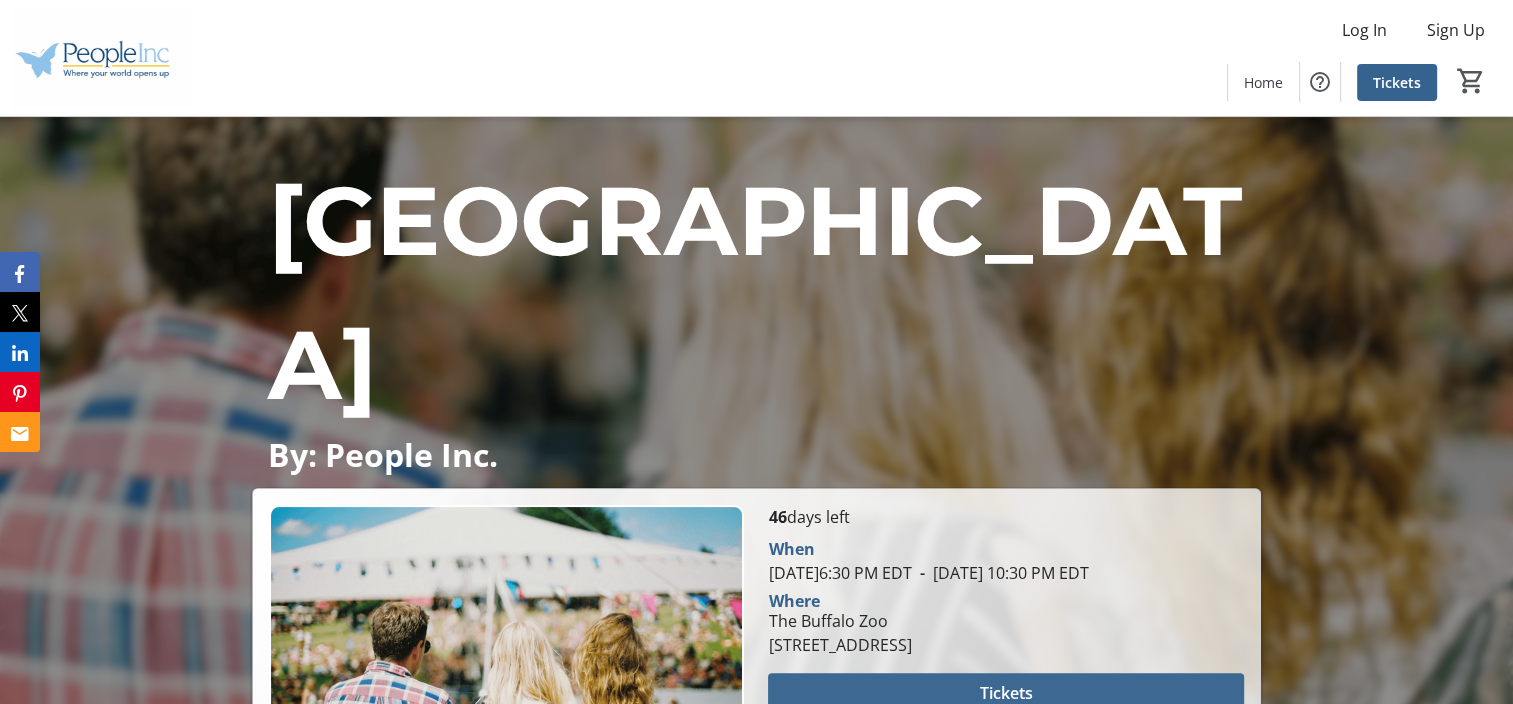 click on "Tickets" at bounding box center [1006, 693] 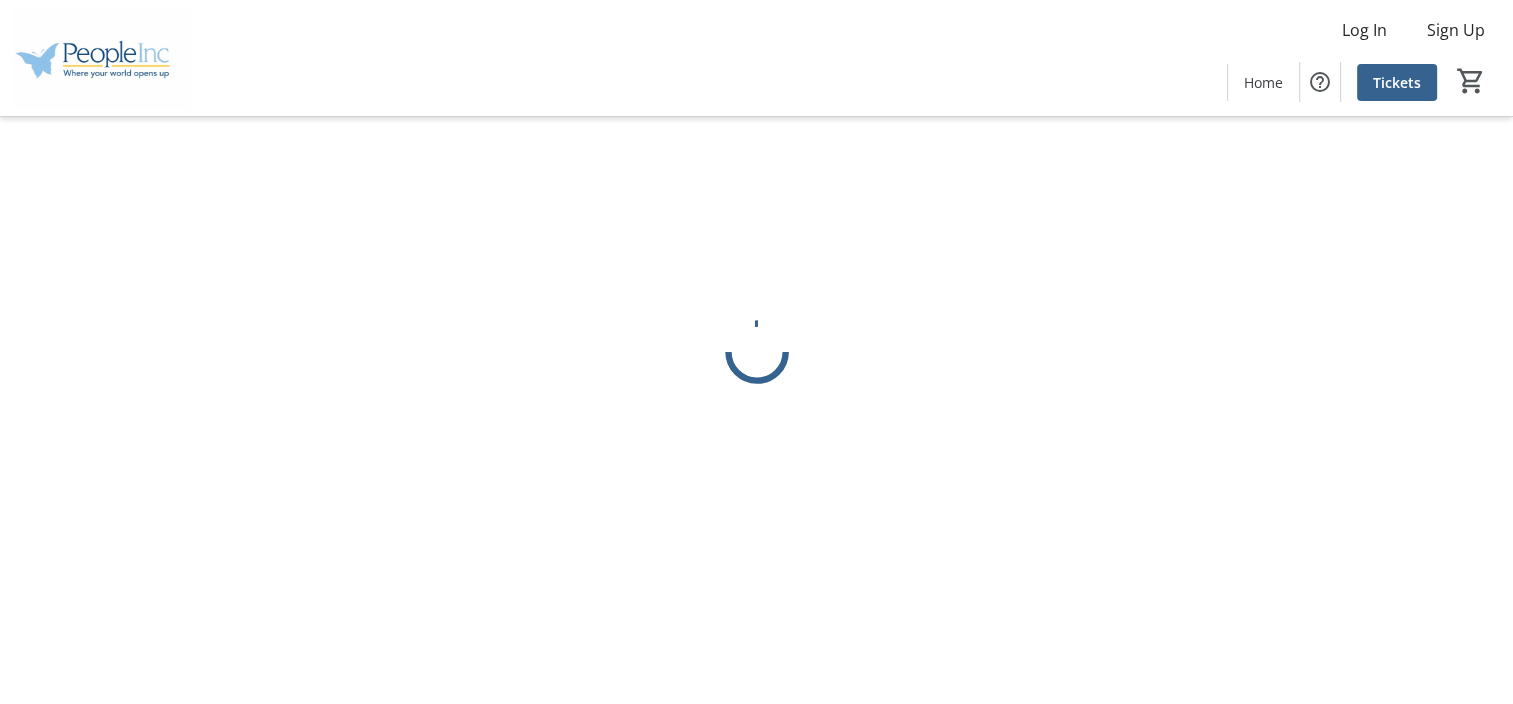 scroll, scrollTop: 0, scrollLeft: 0, axis: both 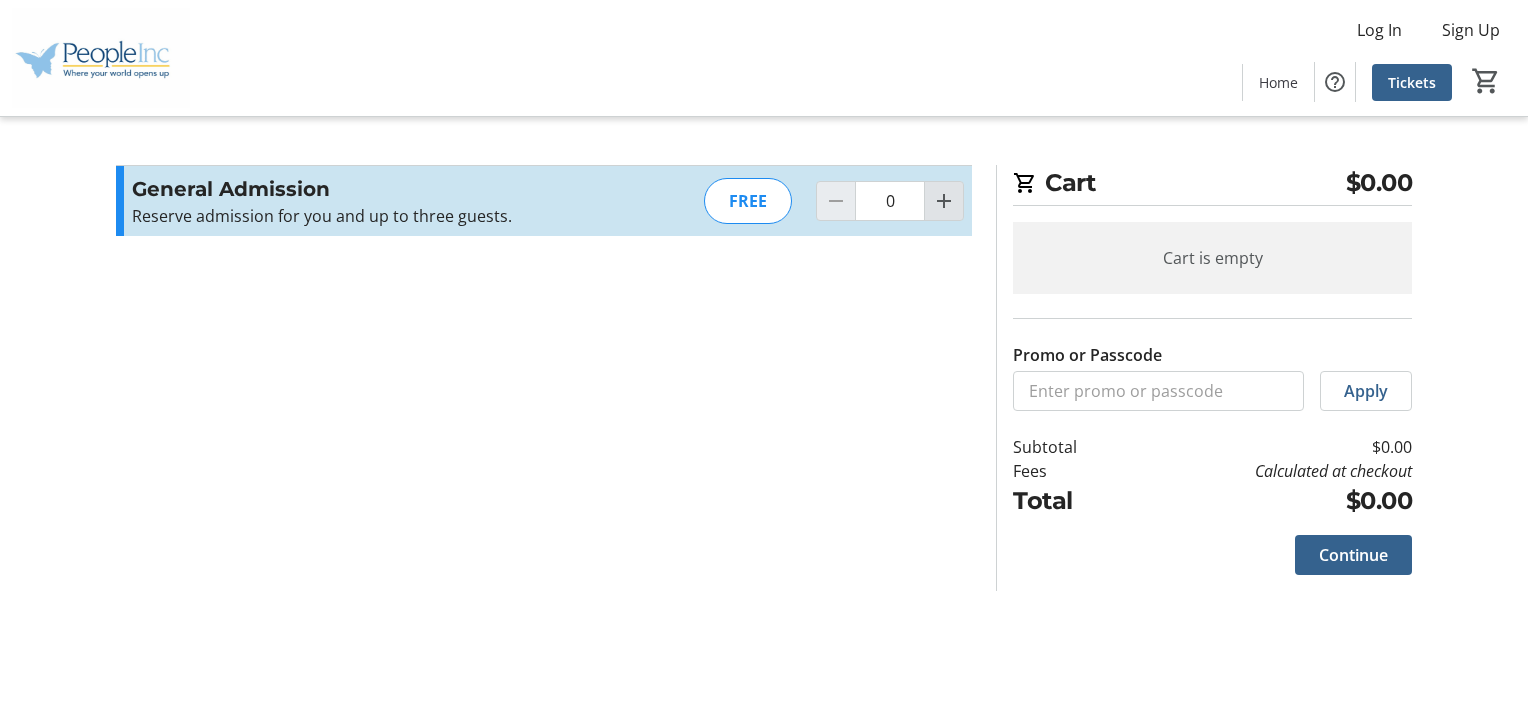click 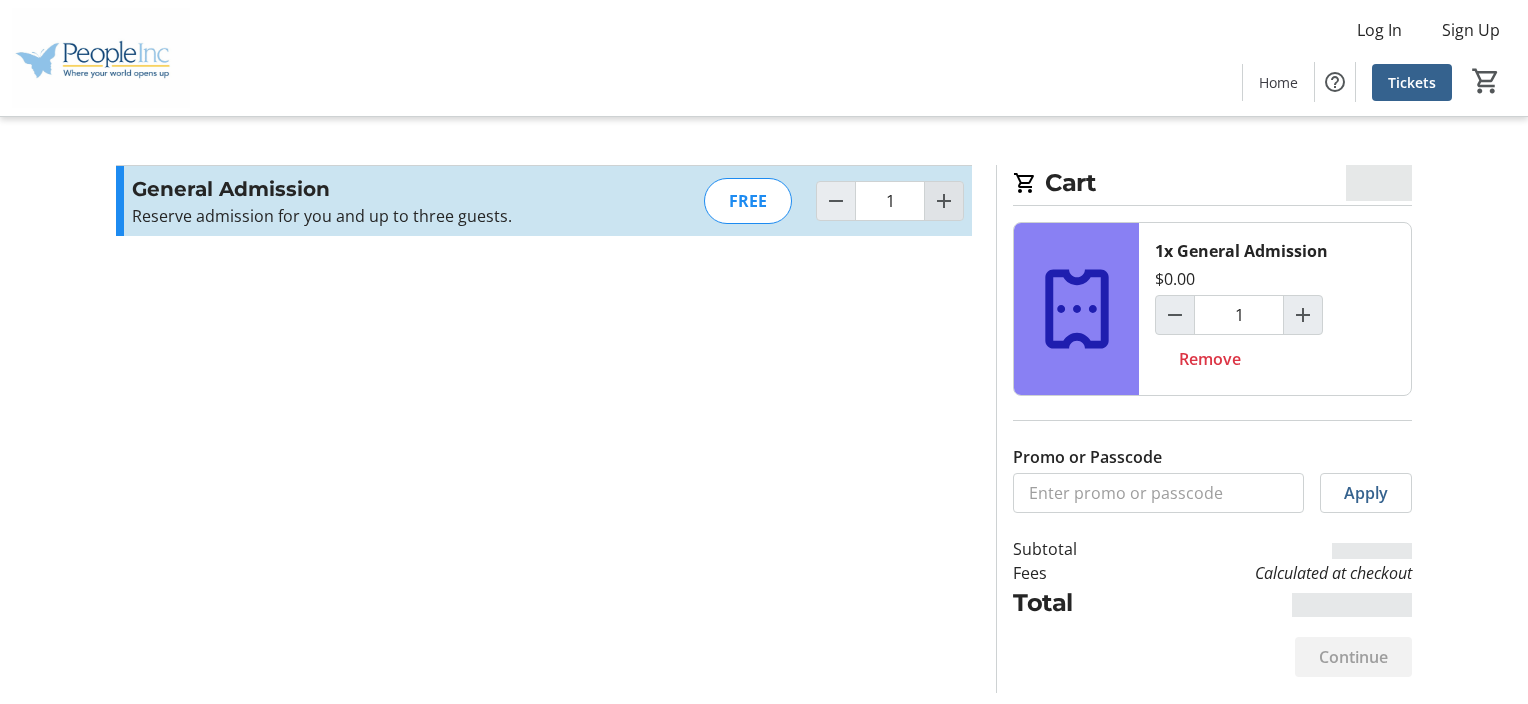 click 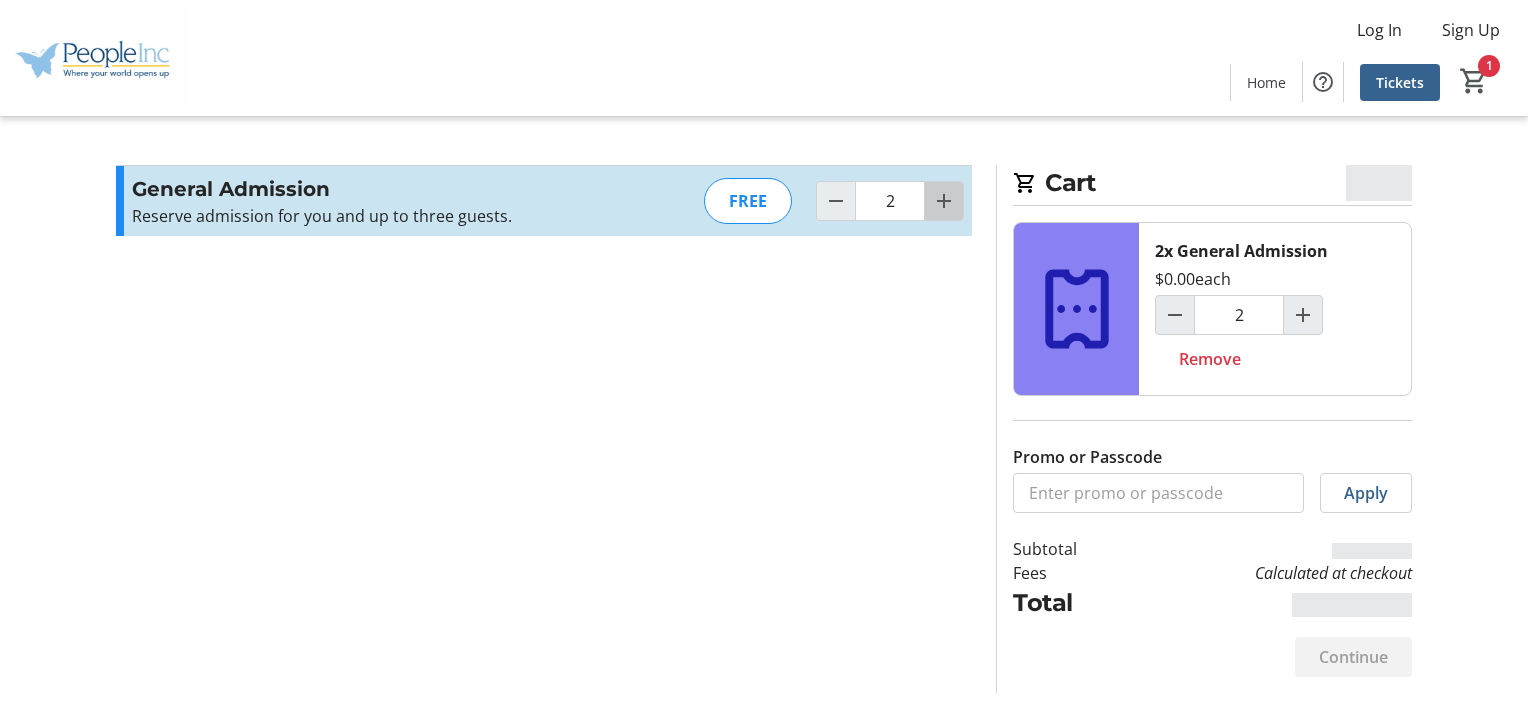 click 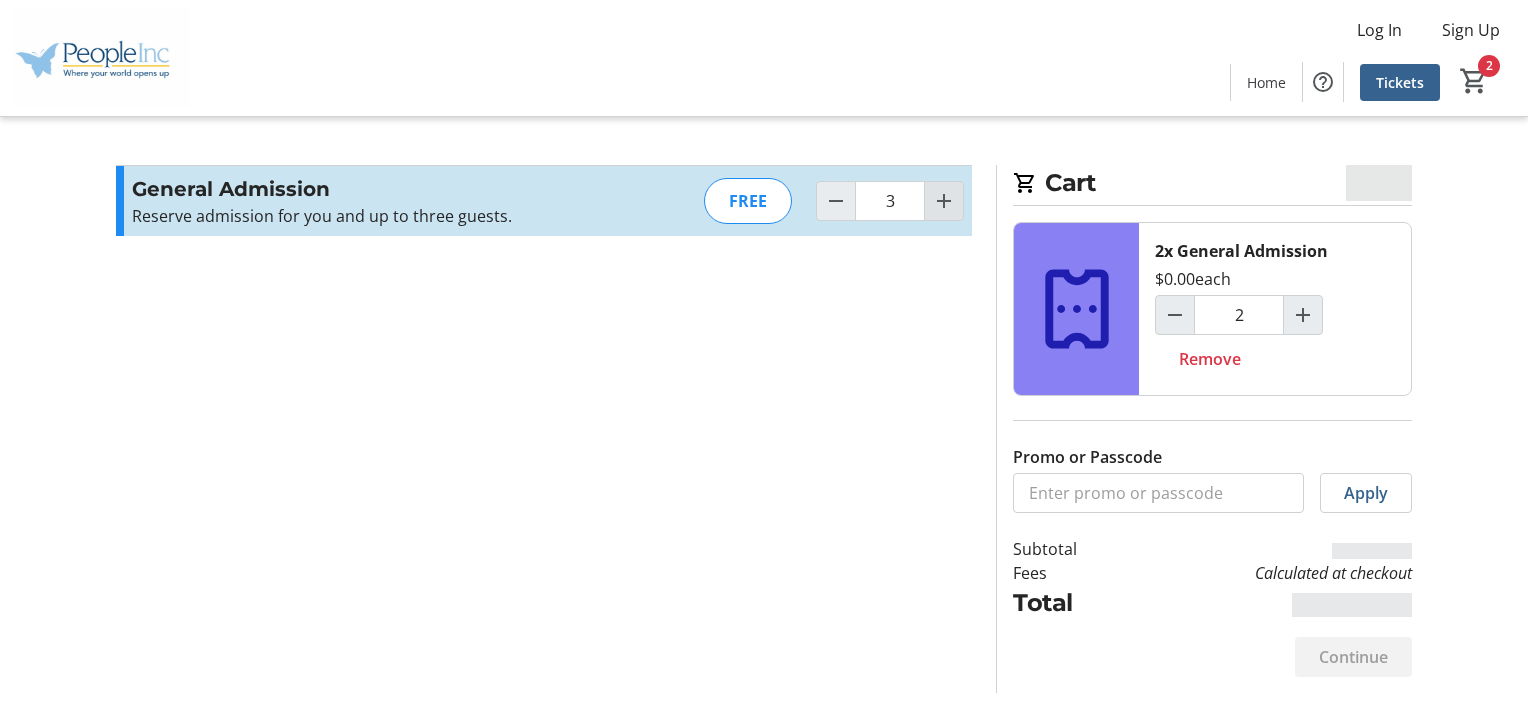 type on "3" 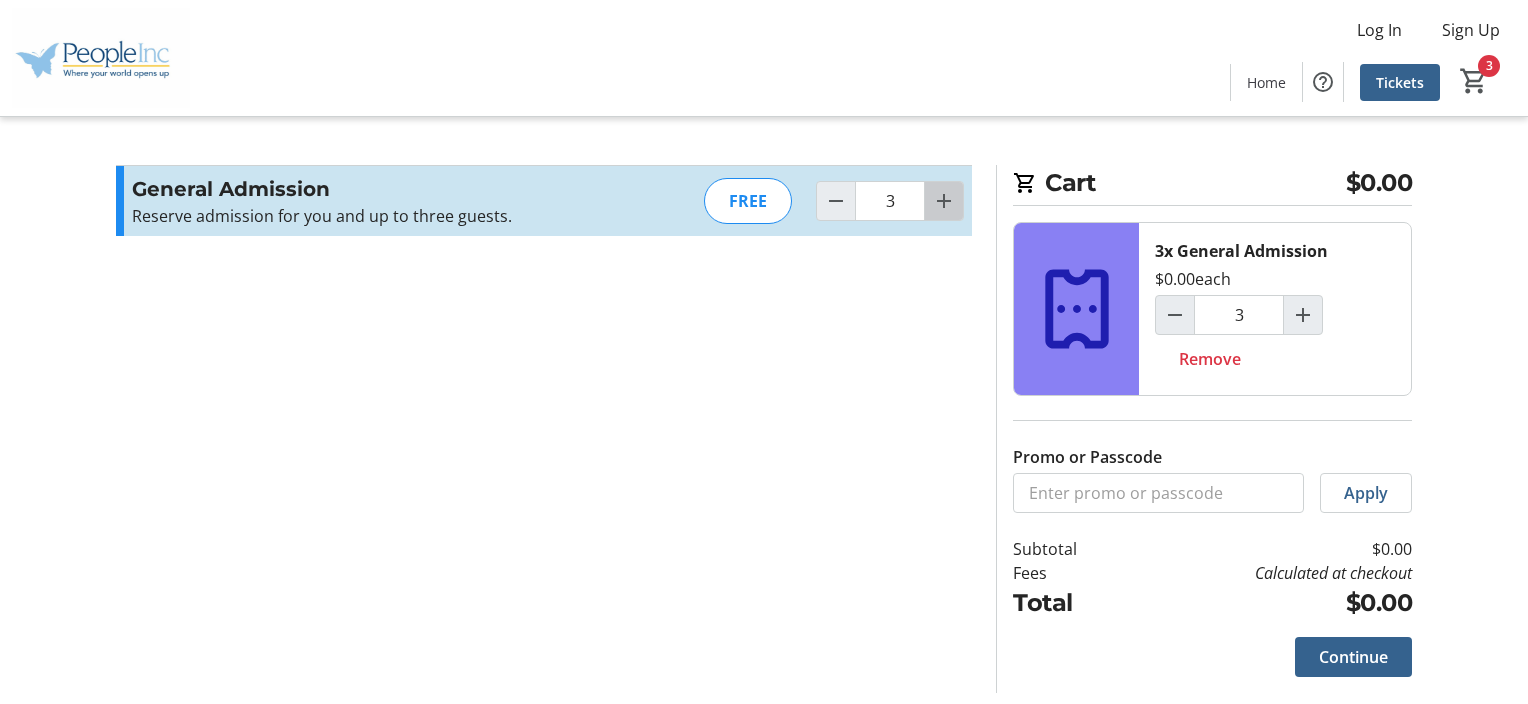 click 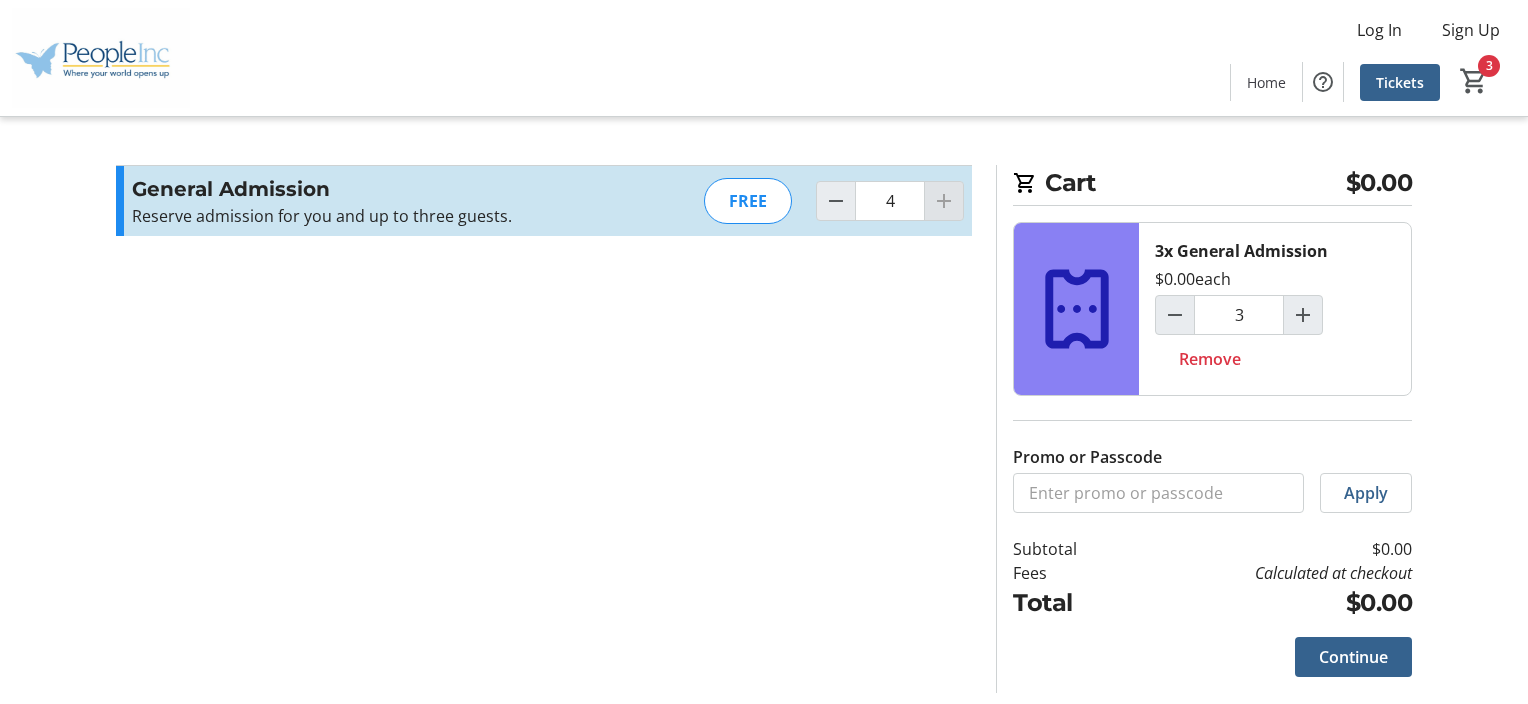 type on "4" 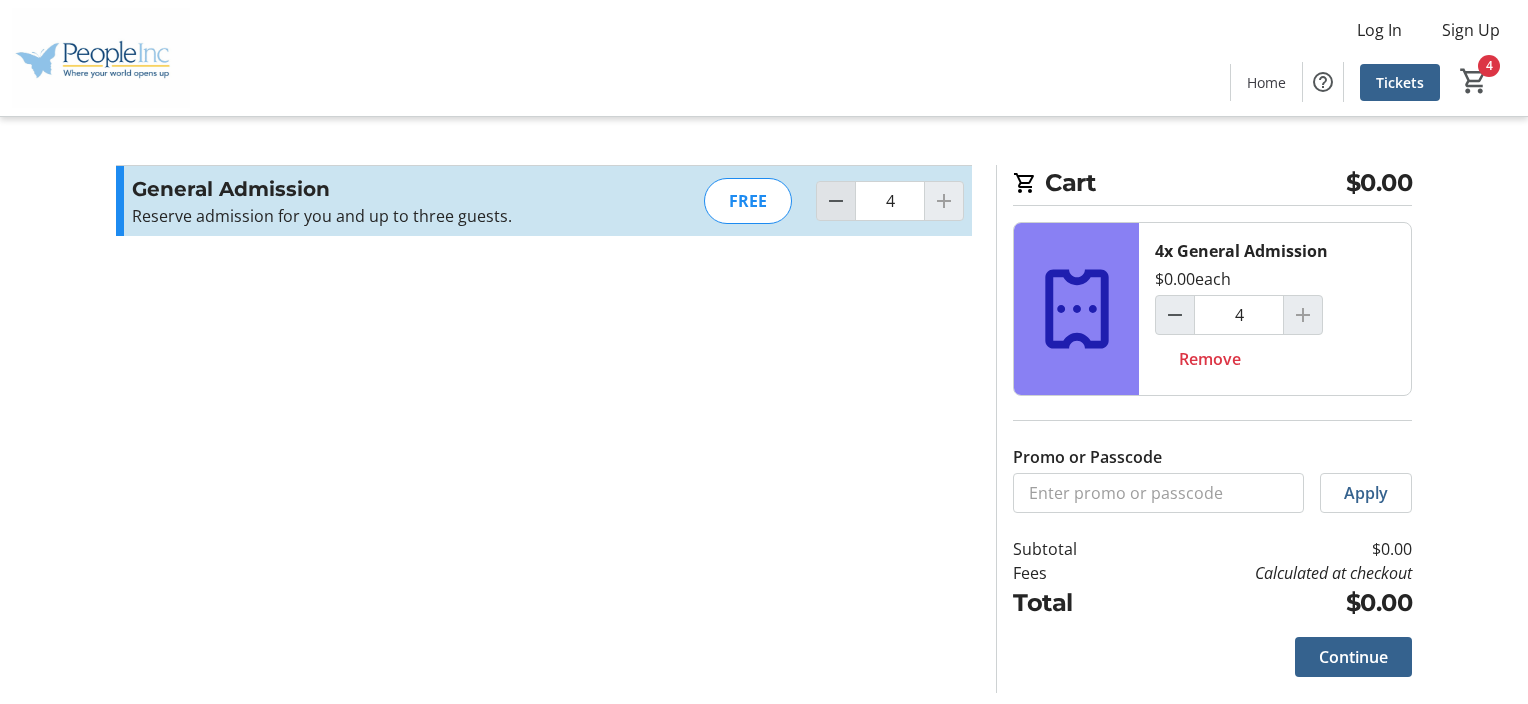 click 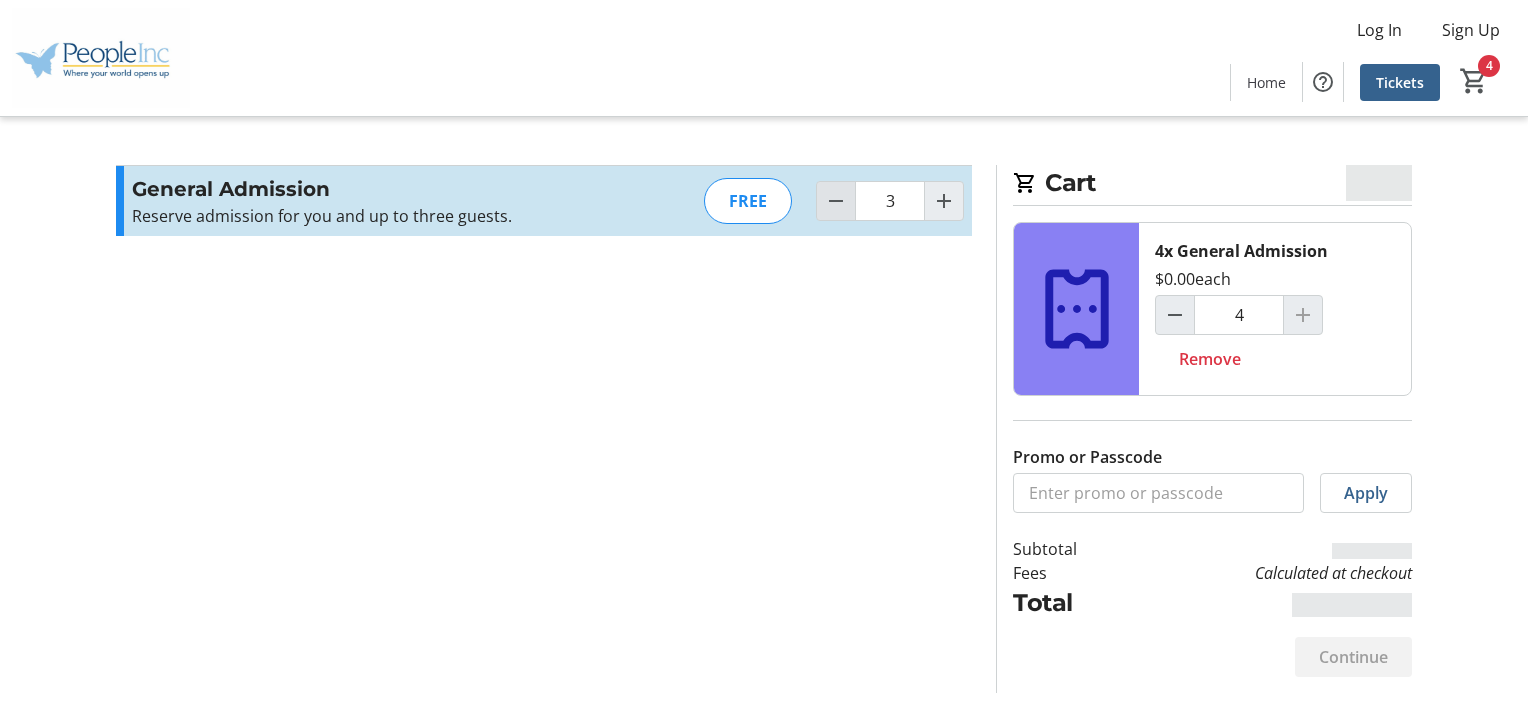 type on "3" 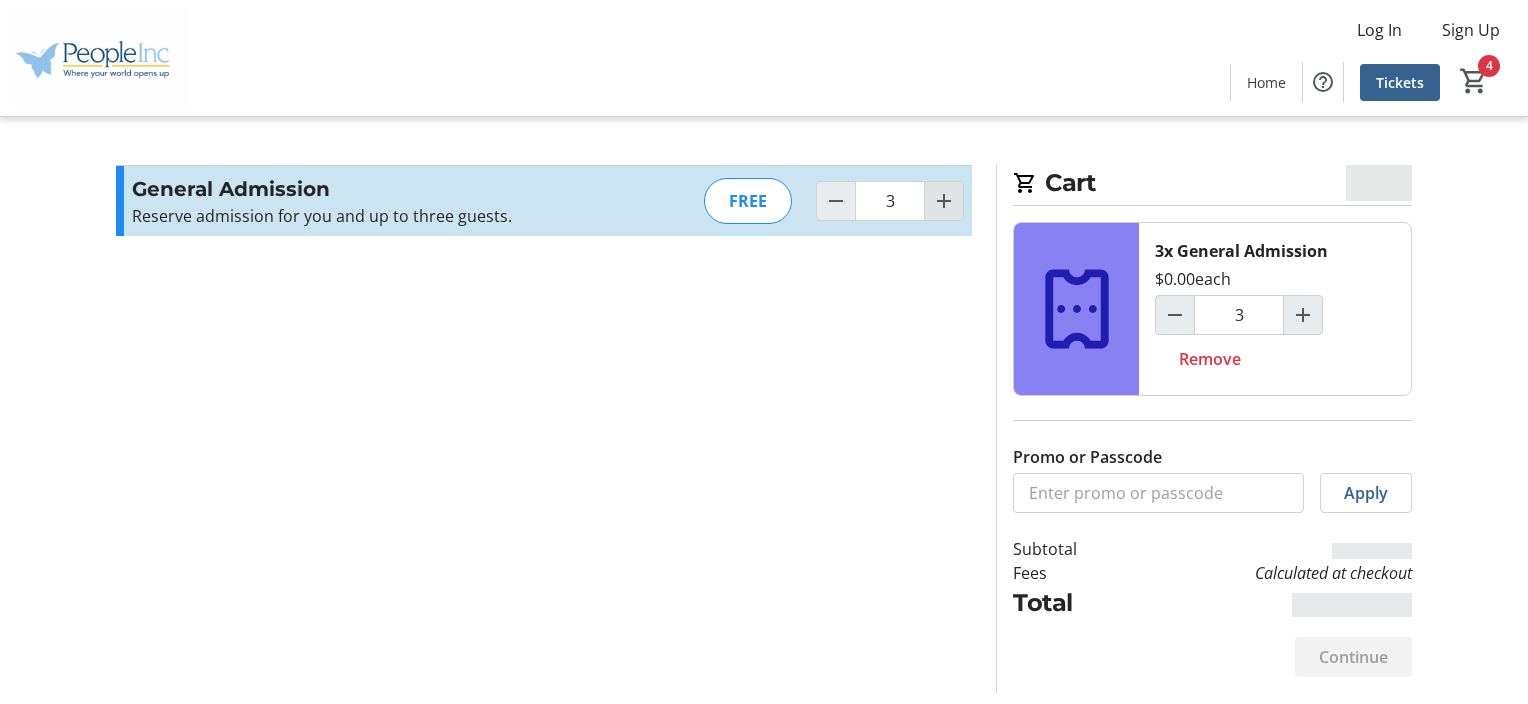 click 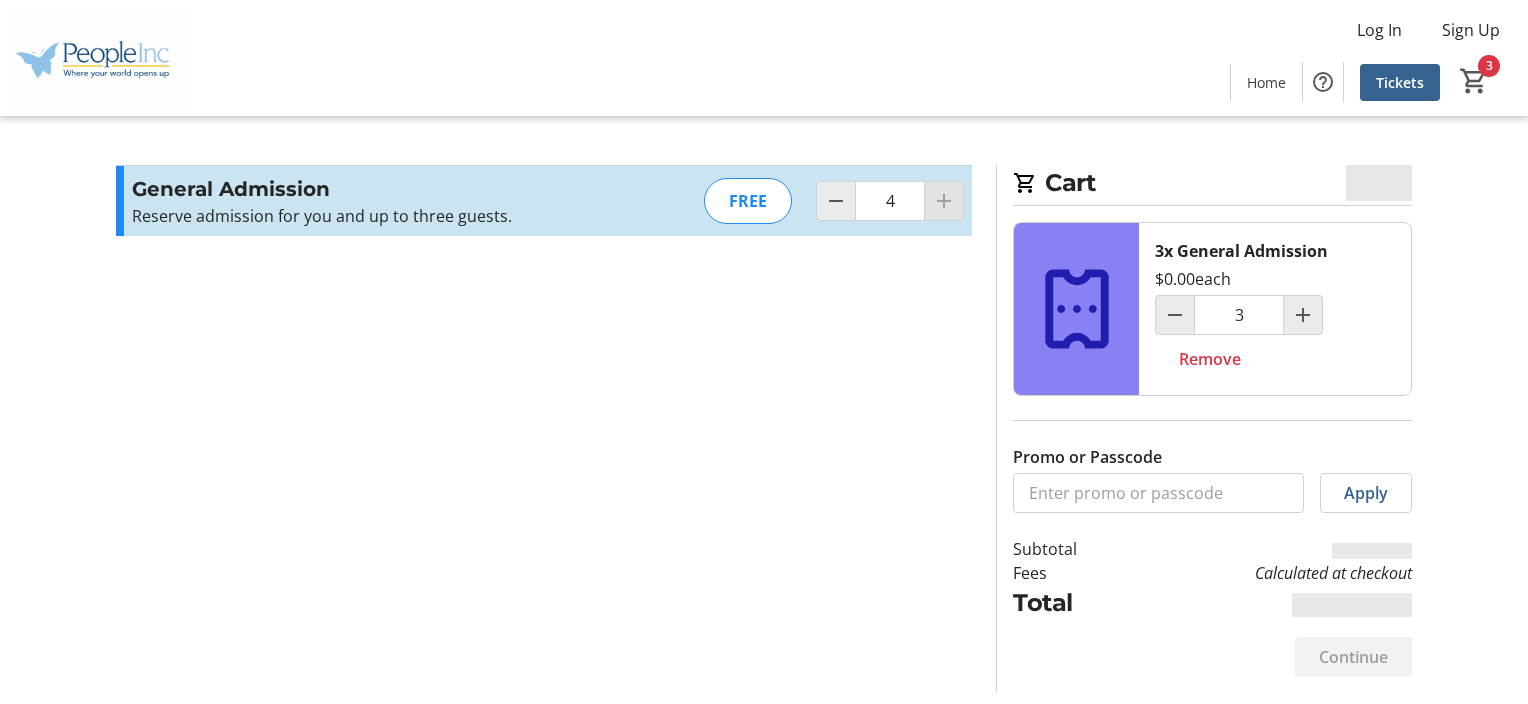 type on "4" 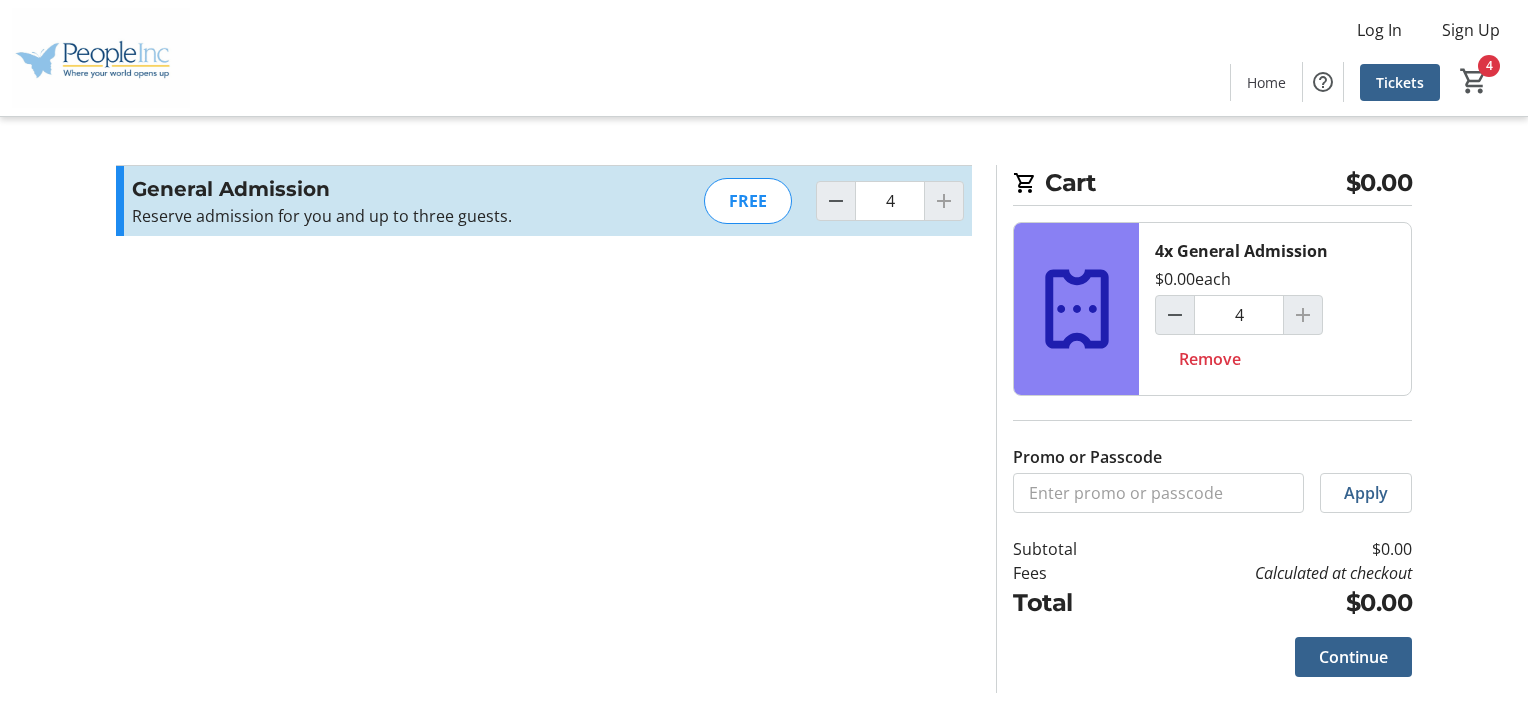 click 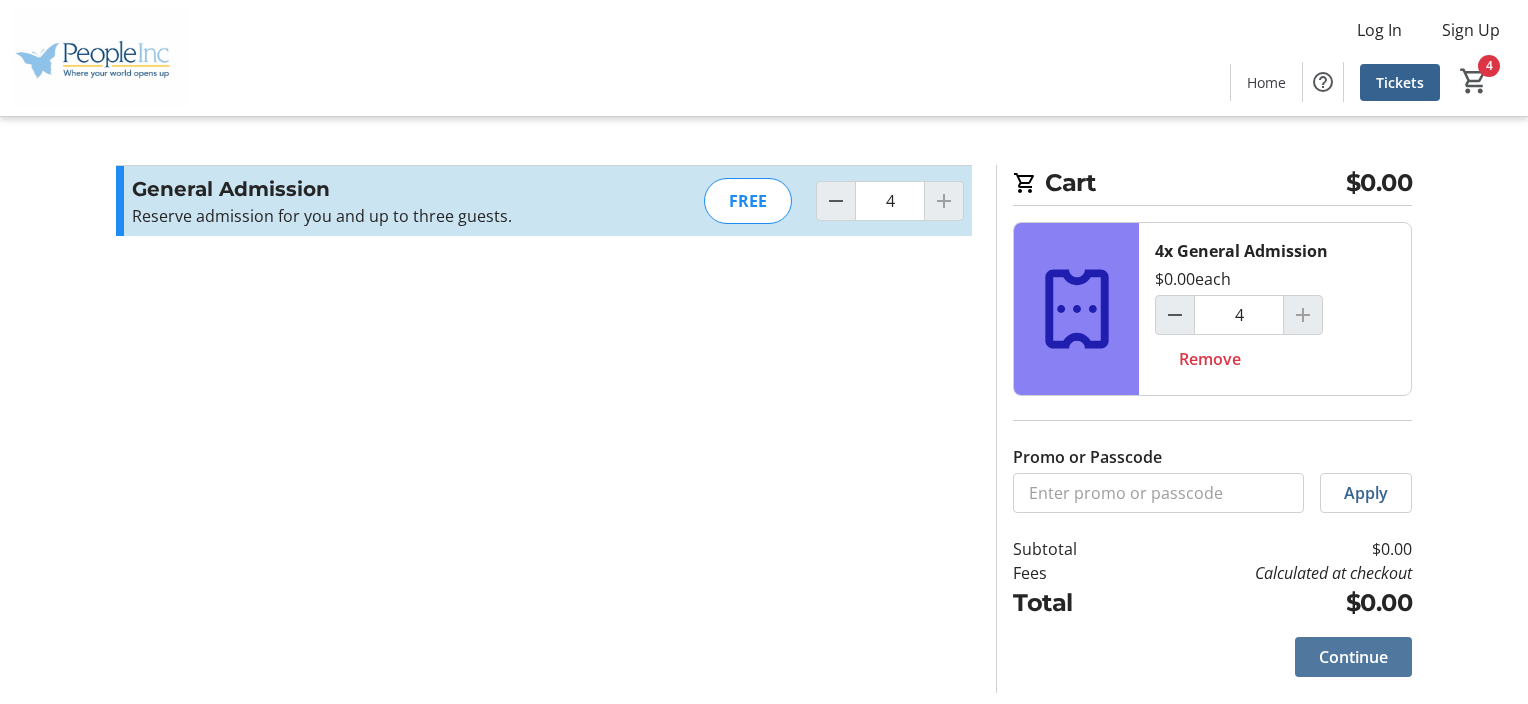 click 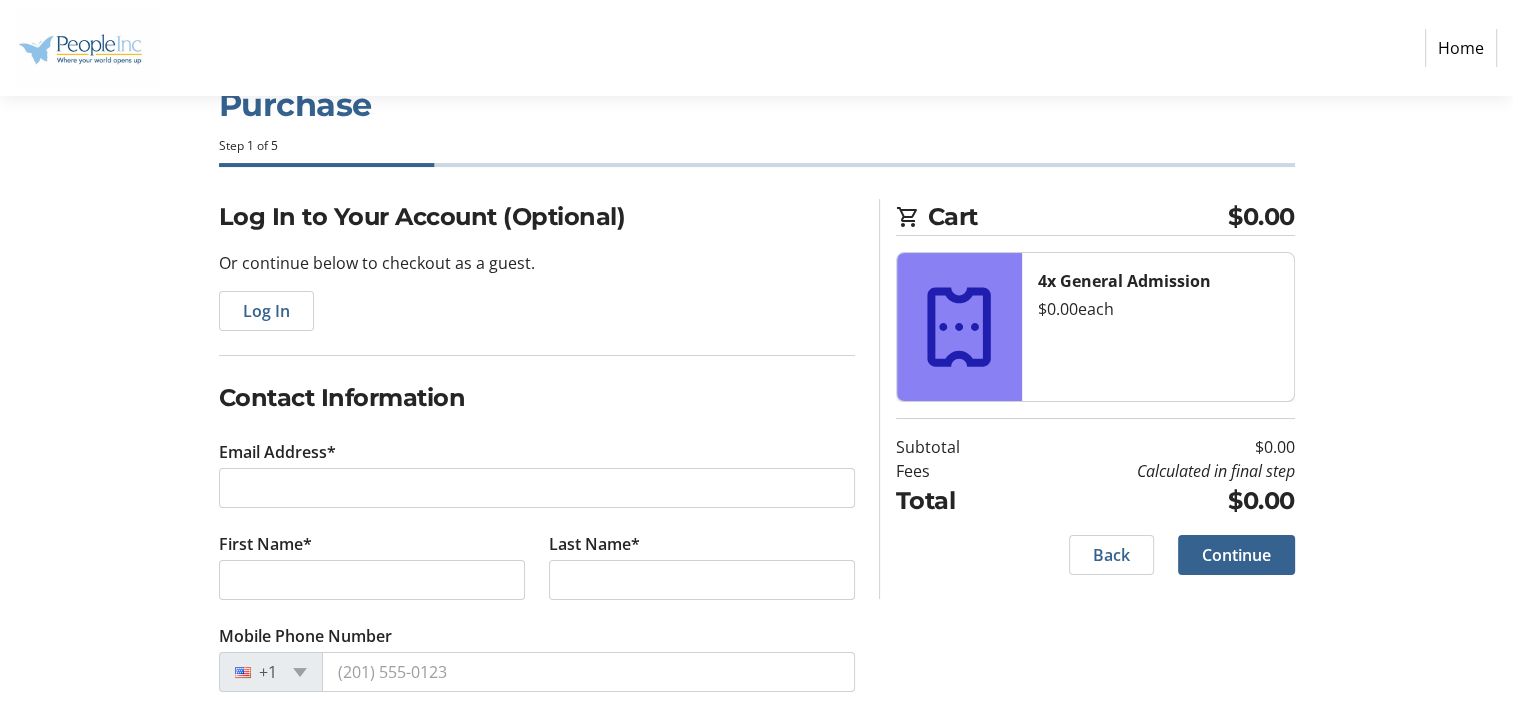 scroll, scrollTop: 97, scrollLeft: 0, axis: vertical 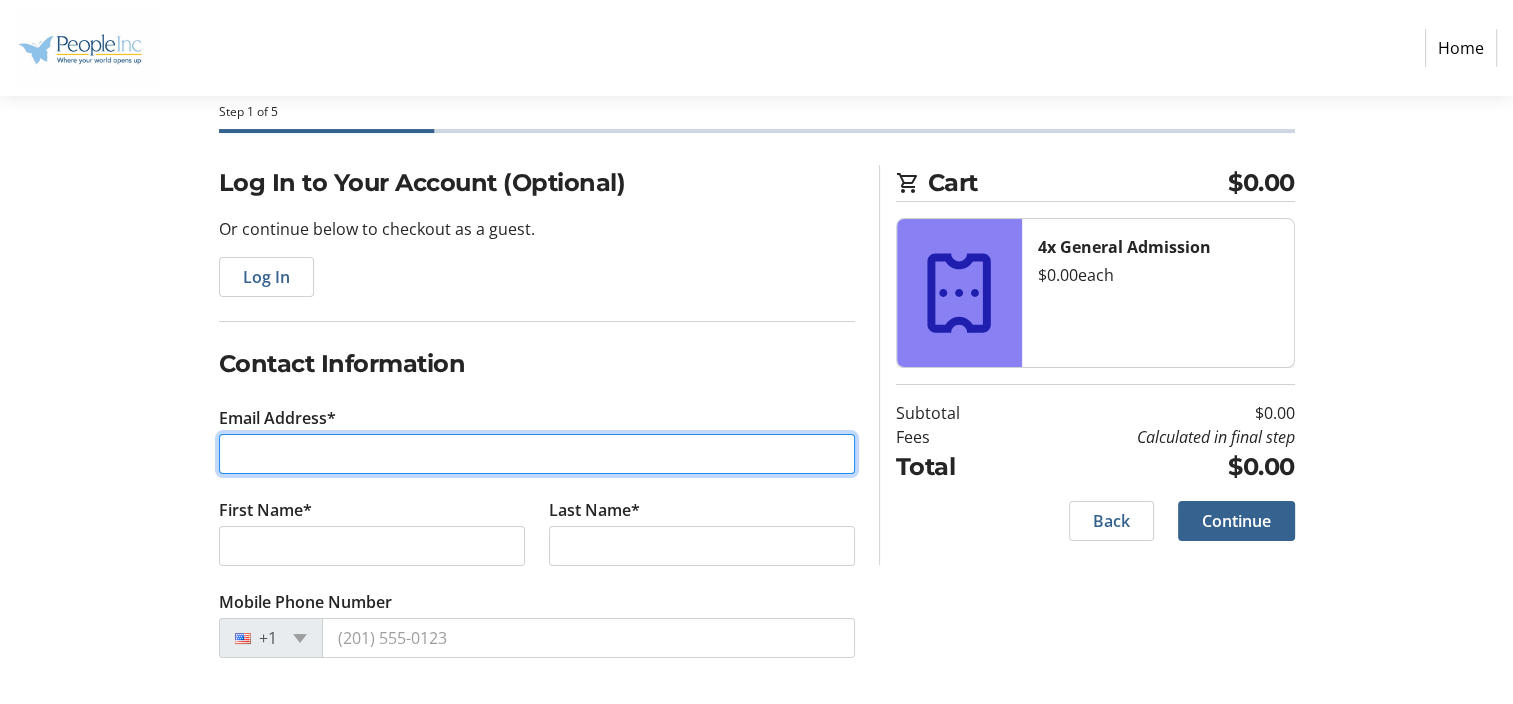 click on "Email Address*" at bounding box center [537, 454] 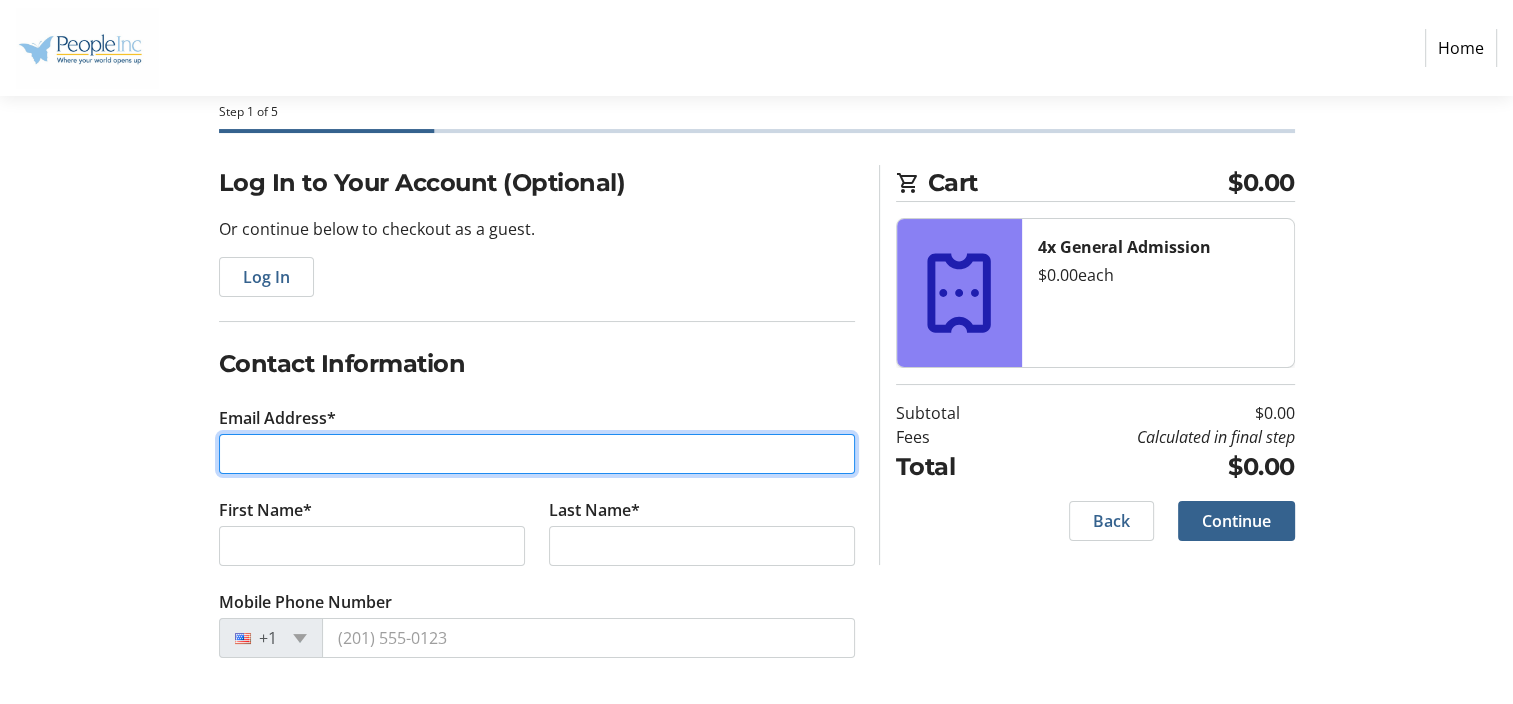 type on "[EMAIL_ADDRESS][DOMAIN_NAME]" 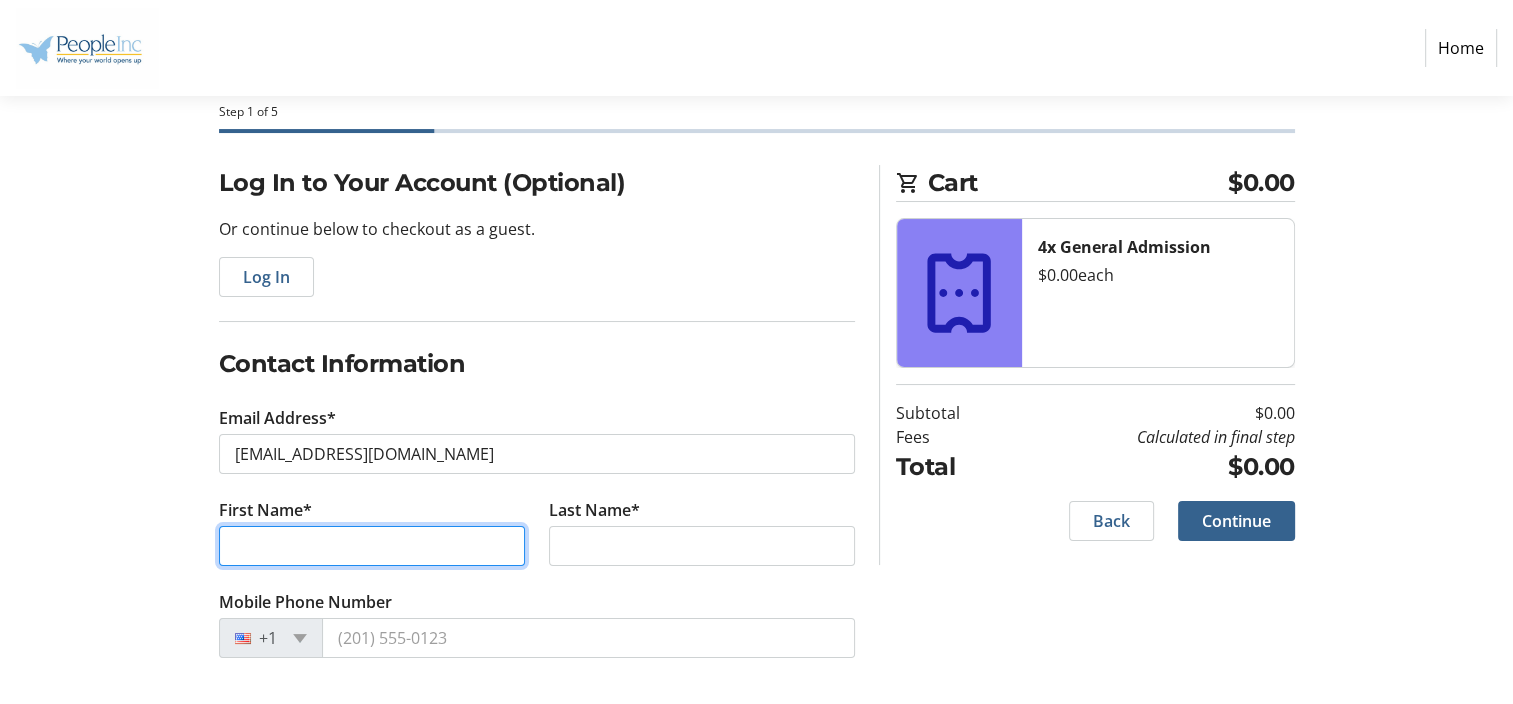 type on "[PERSON_NAME]" 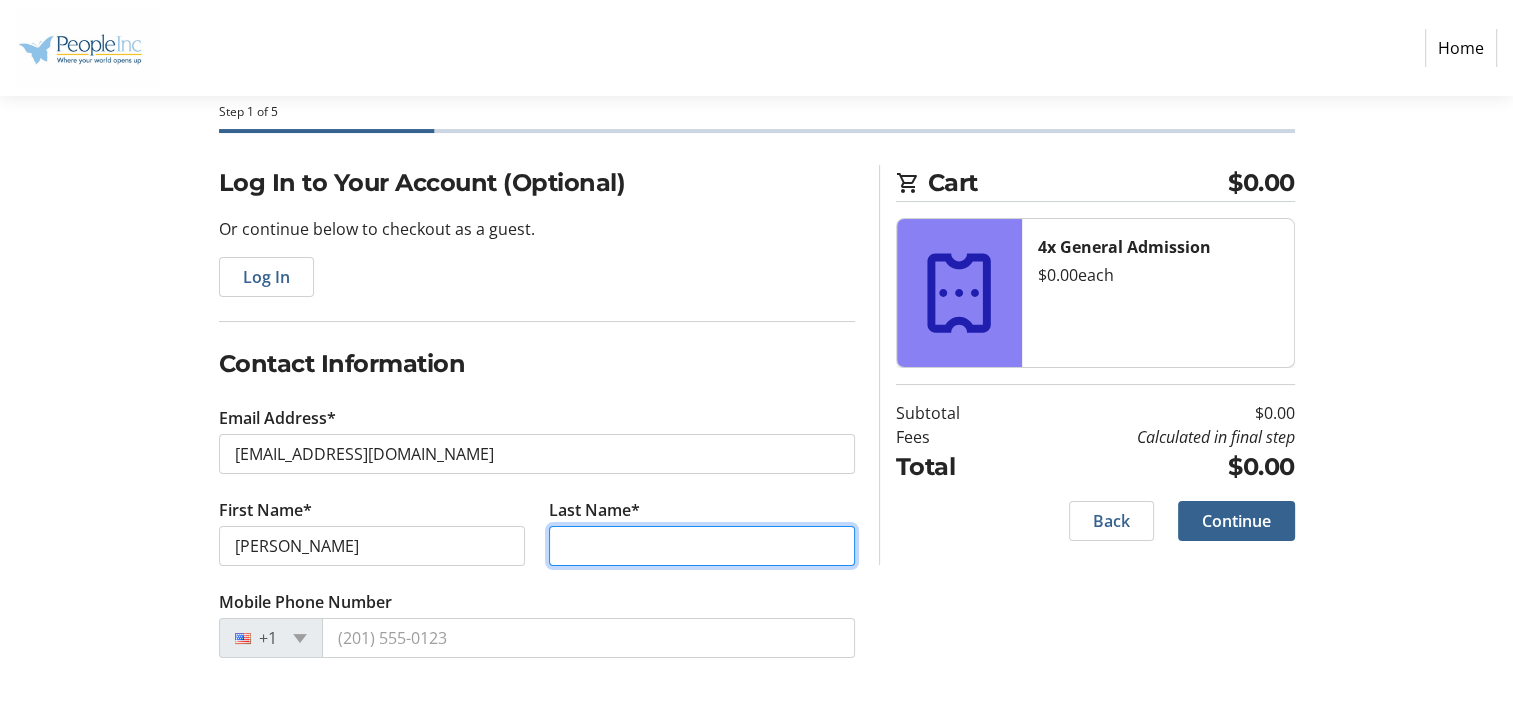 type on "[PERSON_NAME]" 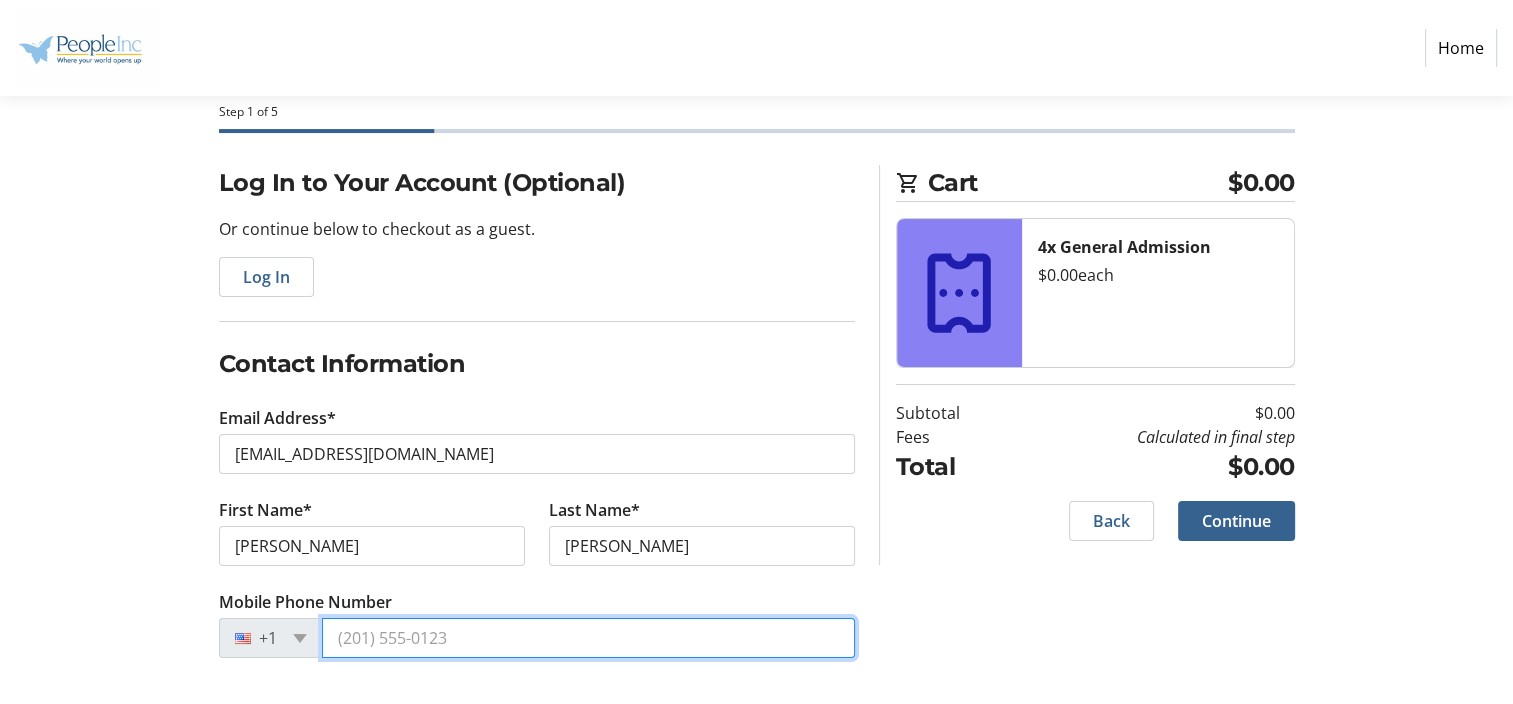 type on "[PHONE_NUMBER]" 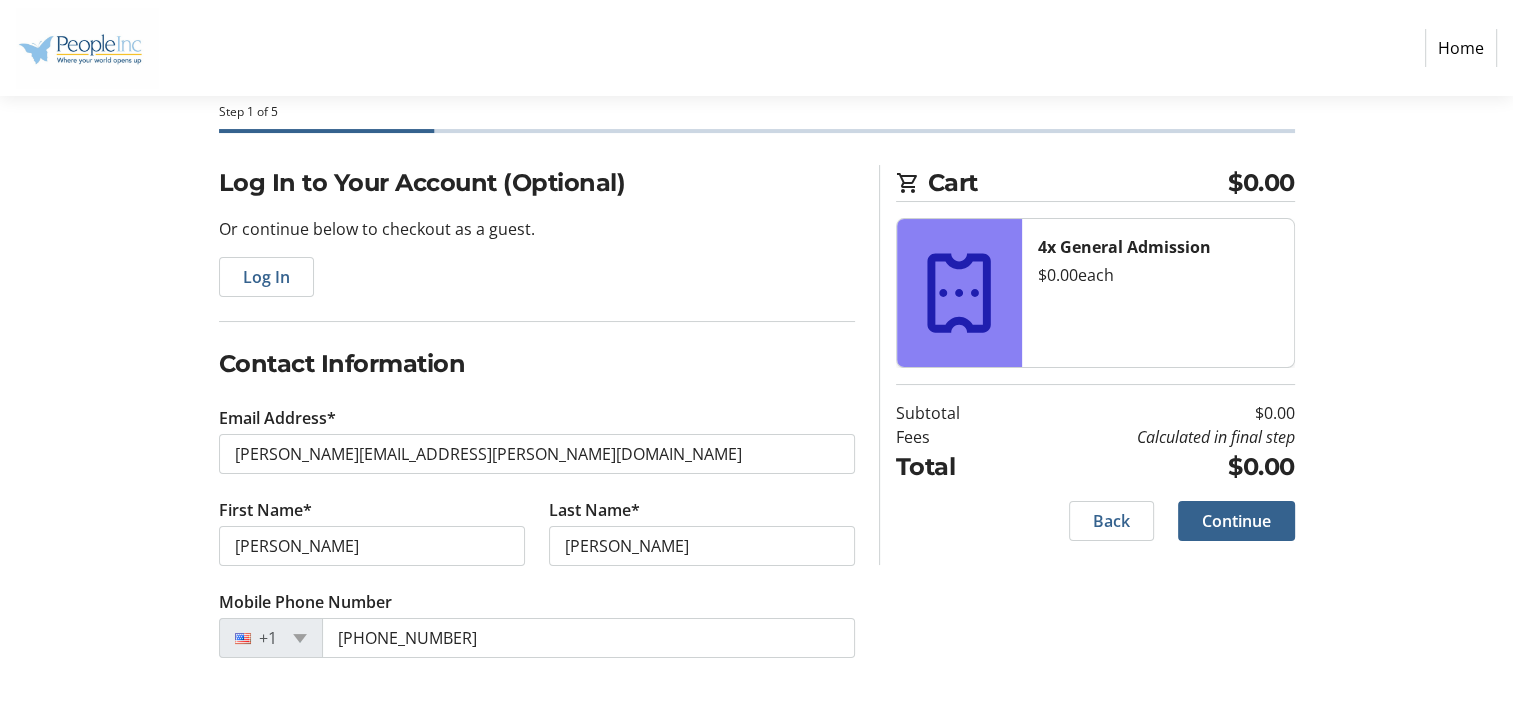 click on "Log In to Your Account (Optional) Or continue below to checkout as a guest.  Log In  Contact Information Email Address* [PERSON_NAME][EMAIL_ADDRESS][PERSON_NAME][DOMAIN_NAME] First Name* [PERSON_NAME] Last Name* [PERSON_NAME]  Mobile Phone Number  [PHONE_NUMBER]" 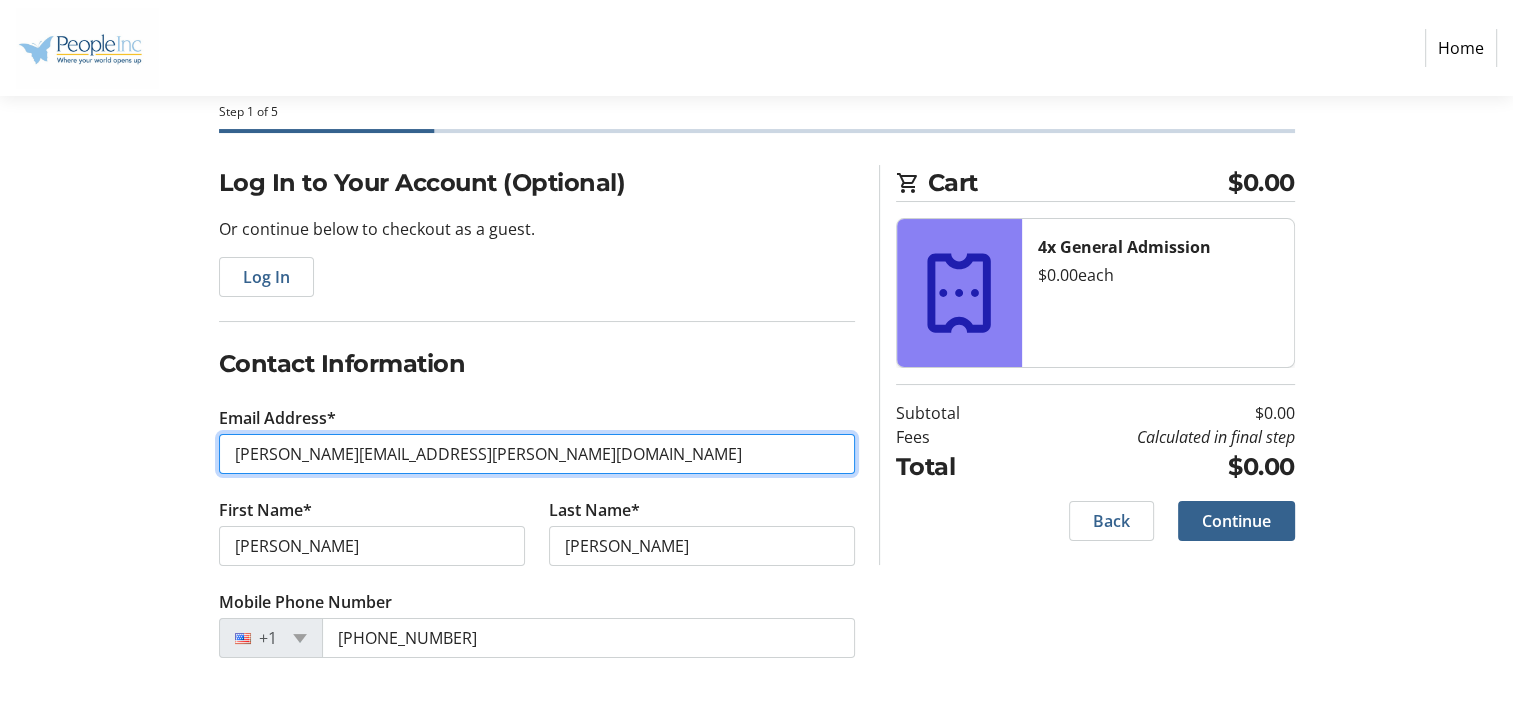 click on "[PERSON_NAME][EMAIL_ADDRESS][PERSON_NAME][DOMAIN_NAME]" at bounding box center (537, 454) 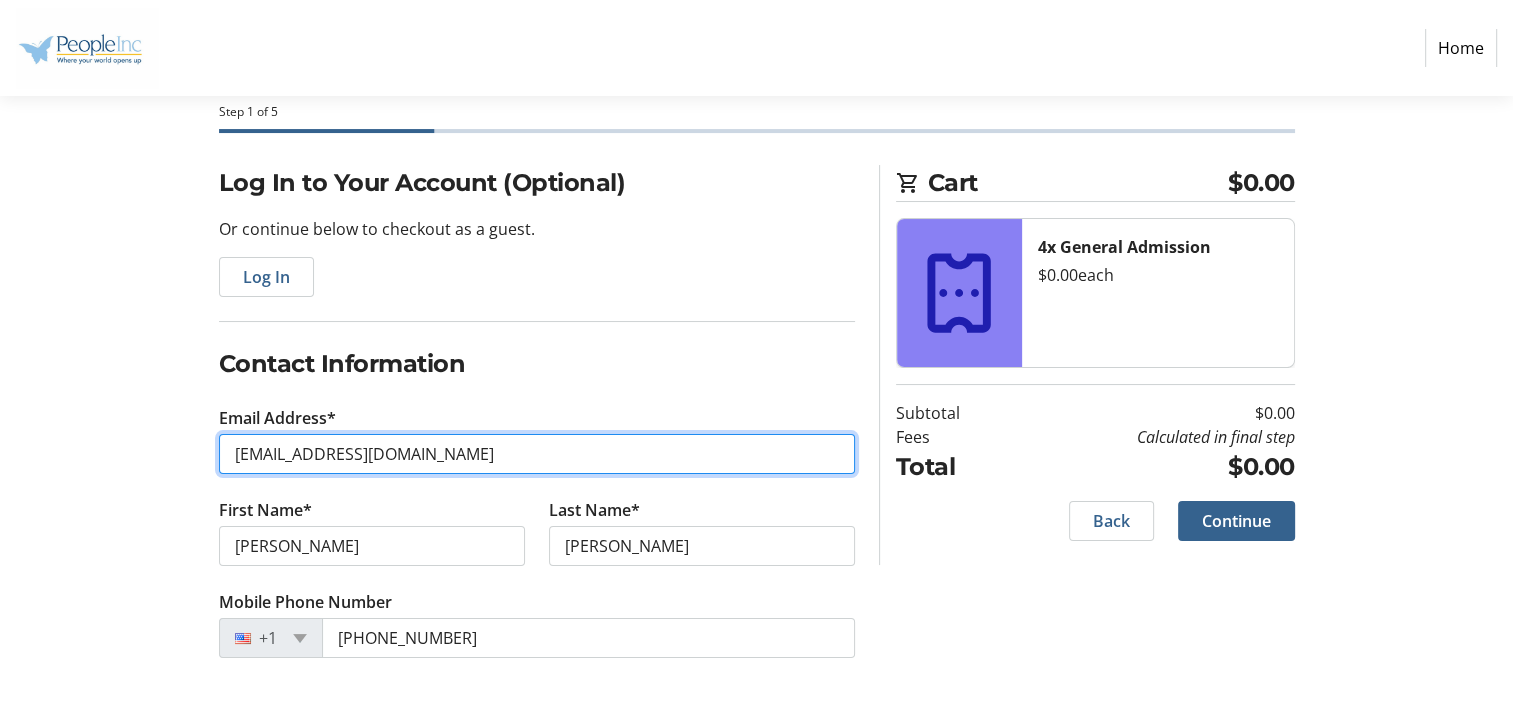 type on "[PERSON_NAME][EMAIL_ADDRESS][PERSON_NAME][DOMAIN_NAME]" 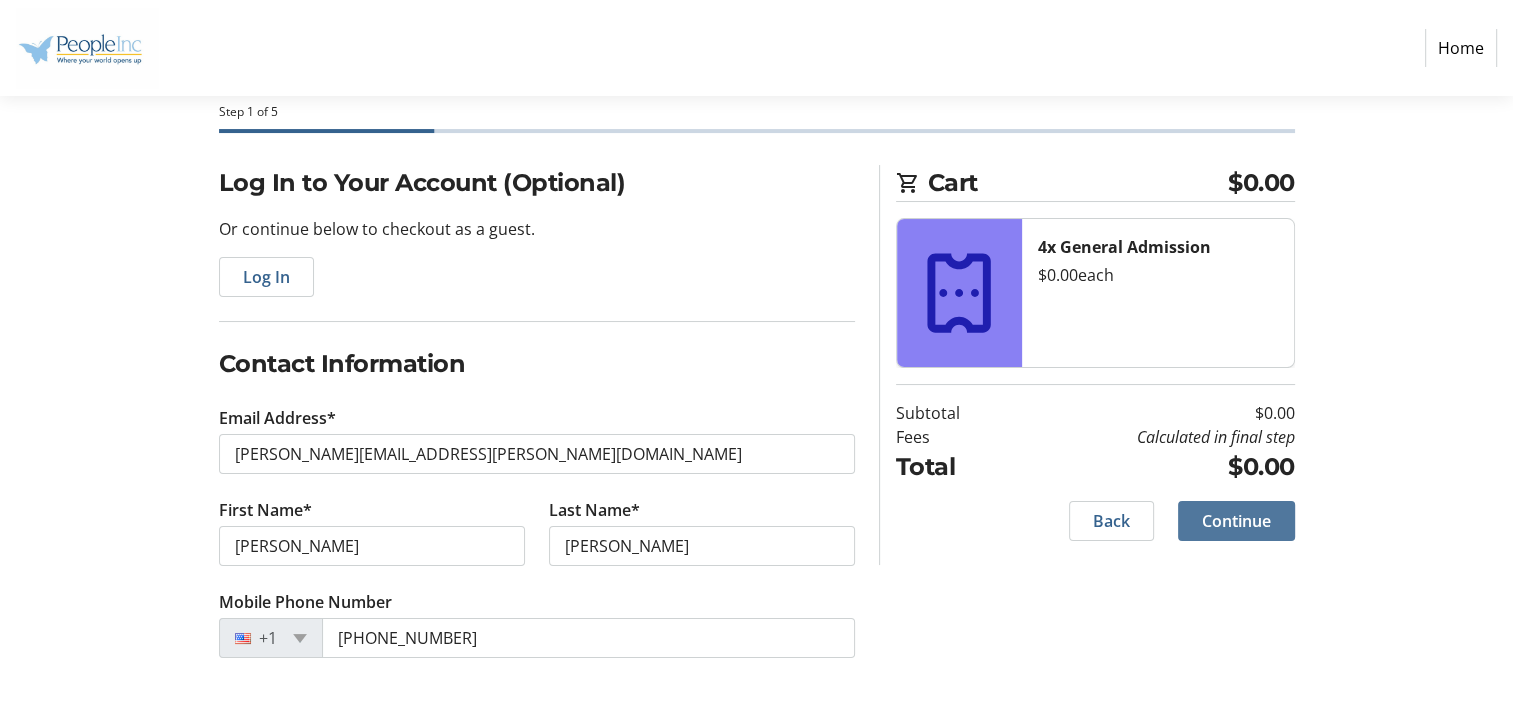 click on "Continue" 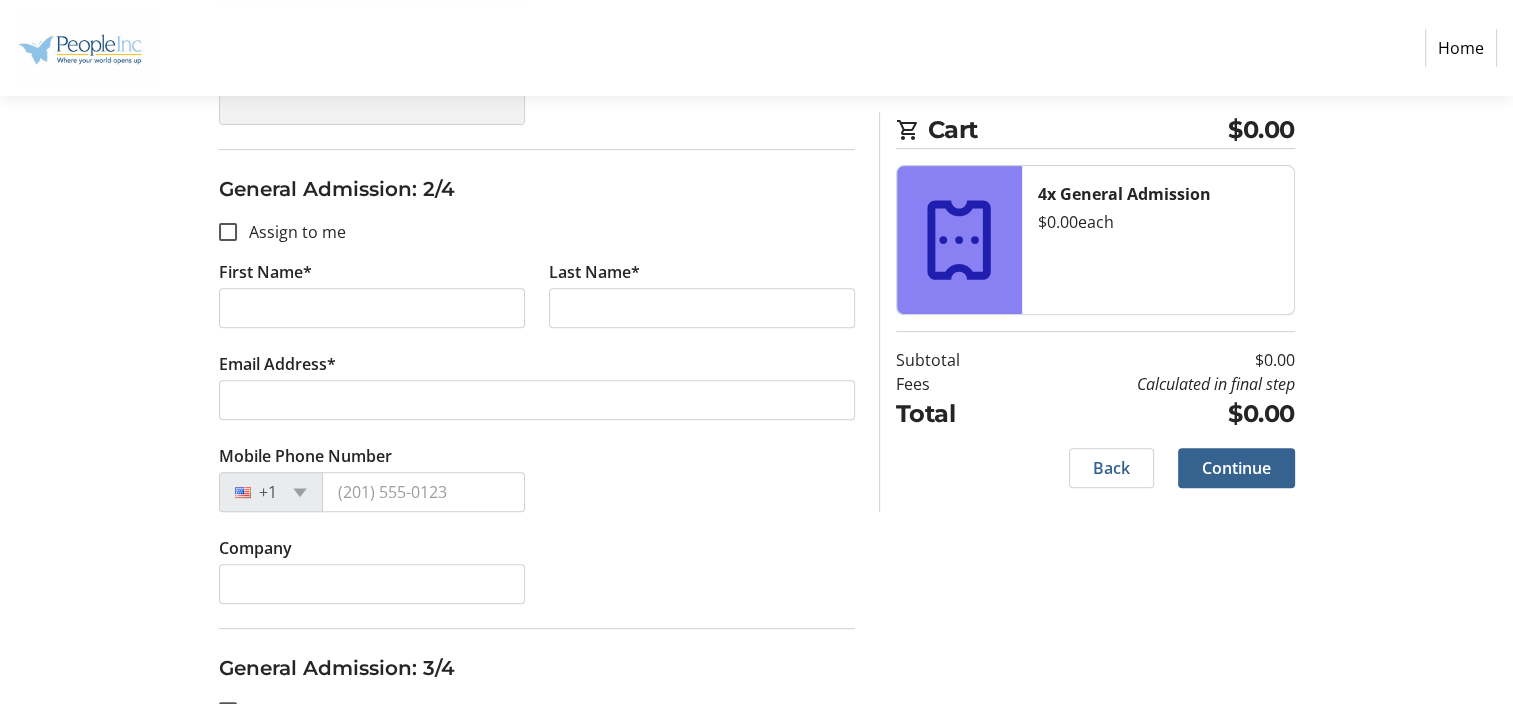 scroll, scrollTop: 700, scrollLeft: 0, axis: vertical 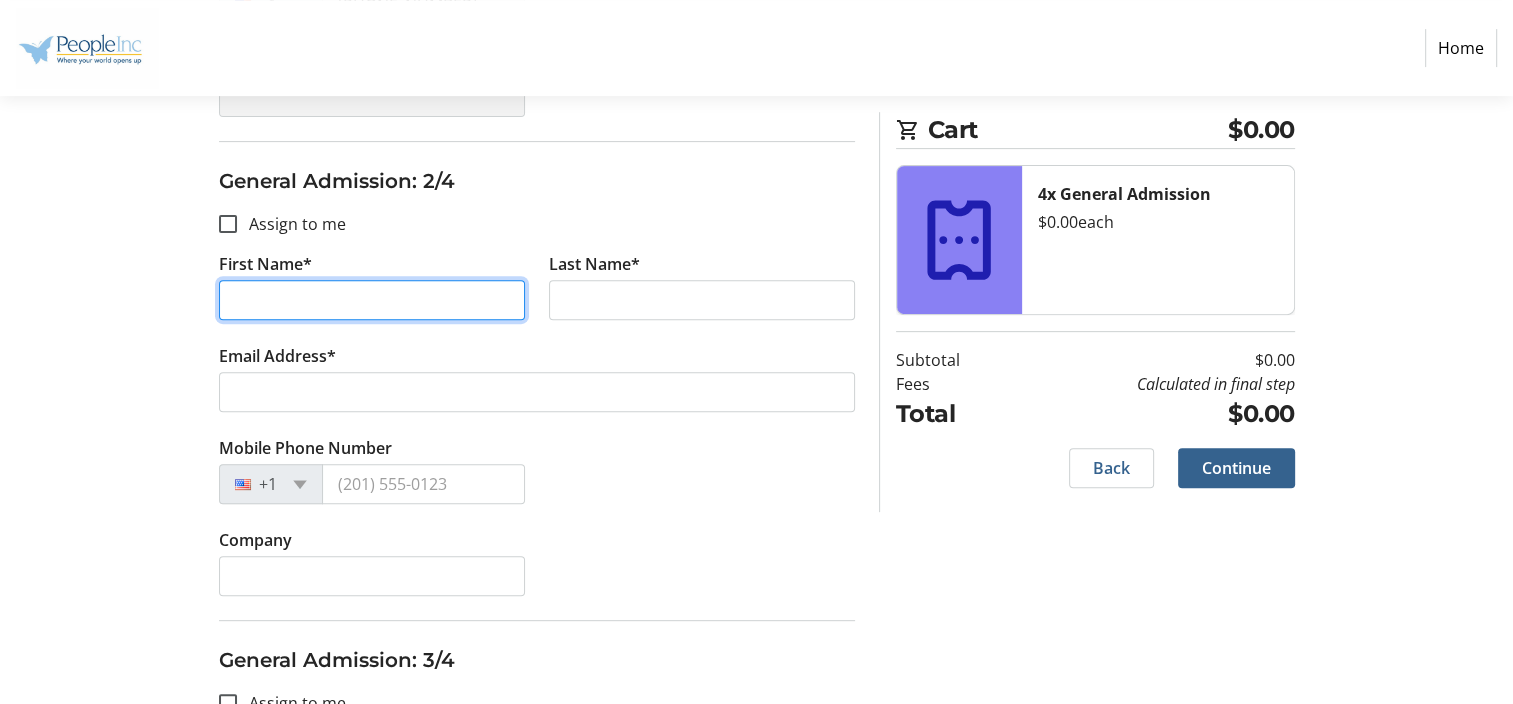 click on "First Name*" at bounding box center [372, 300] 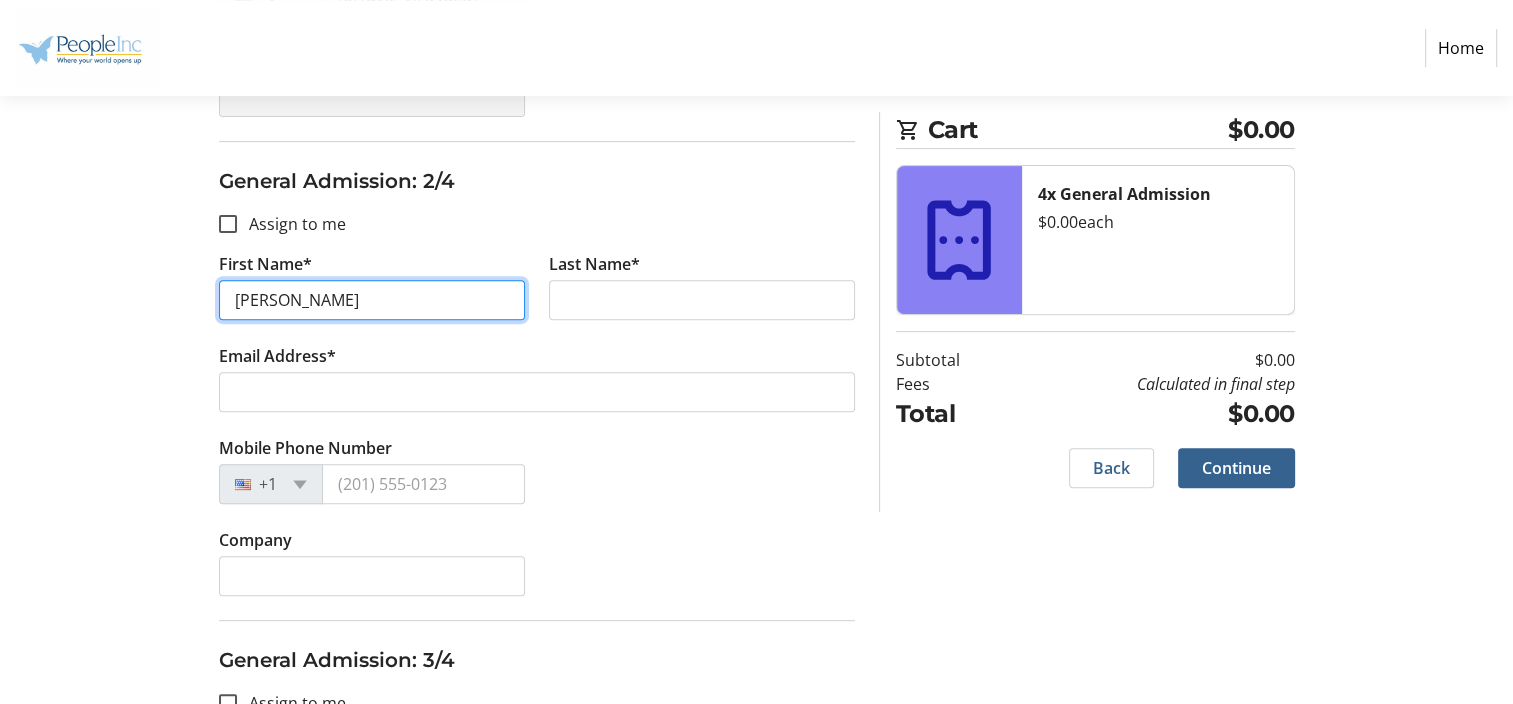type on "[PERSON_NAME]" 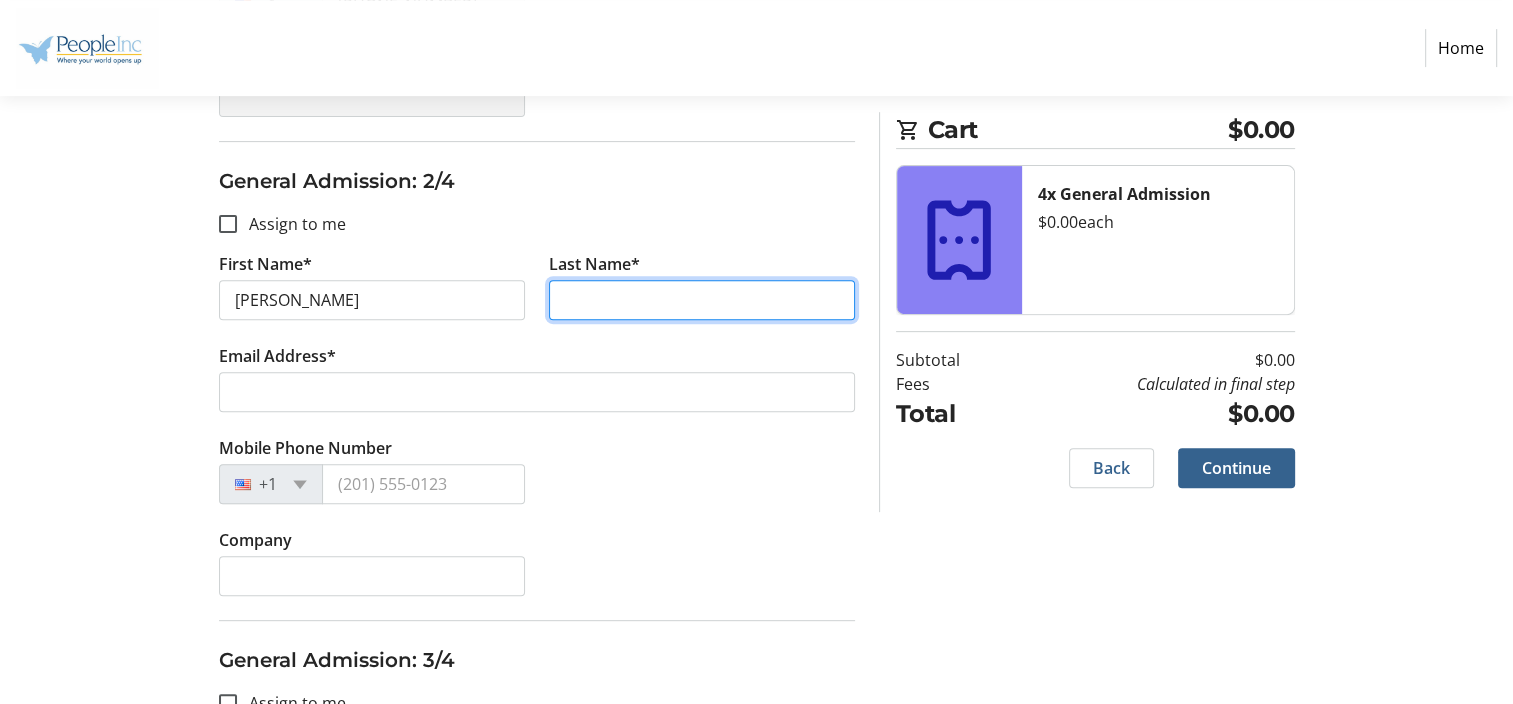 click on "Last Name*" at bounding box center [702, 300] 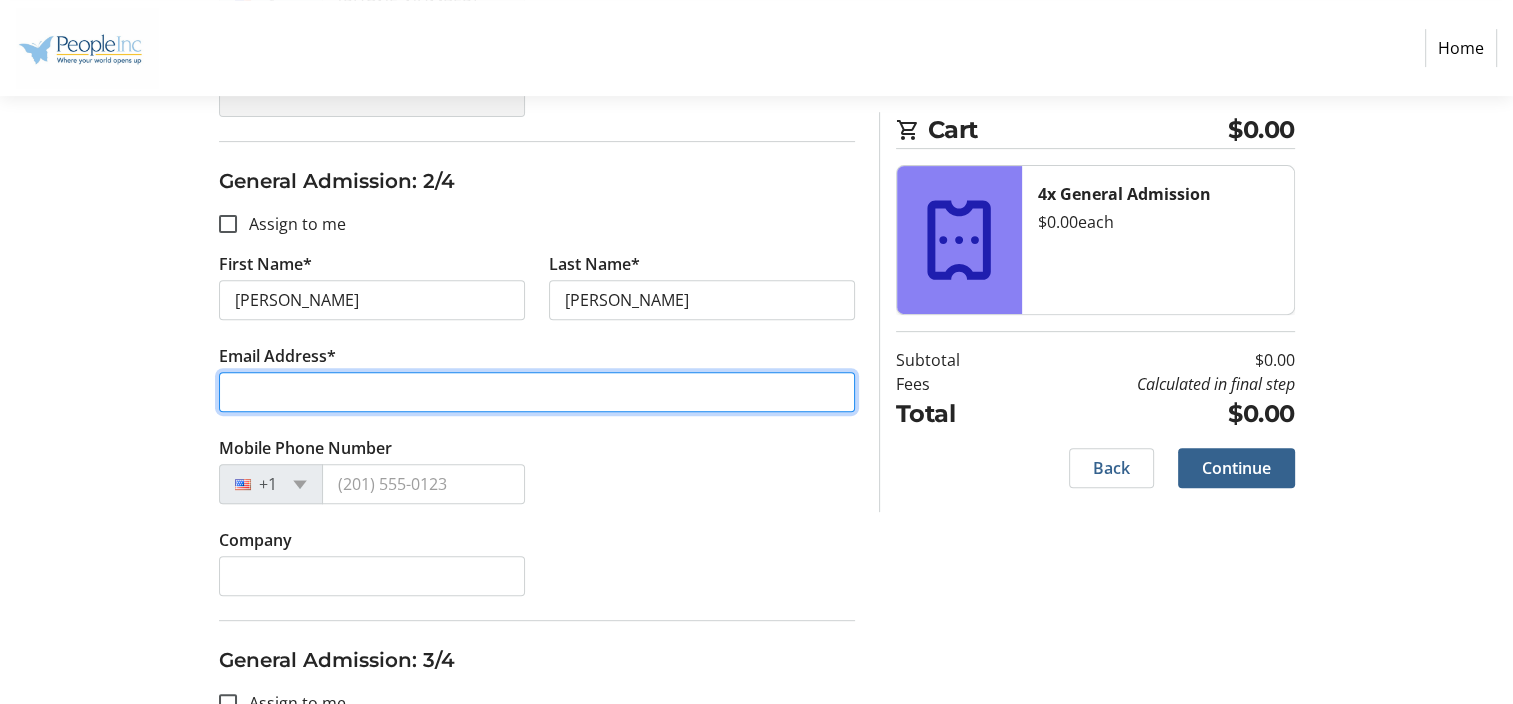 type on "[EMAIL_ADDRESS][DOMAIN_NAME]" 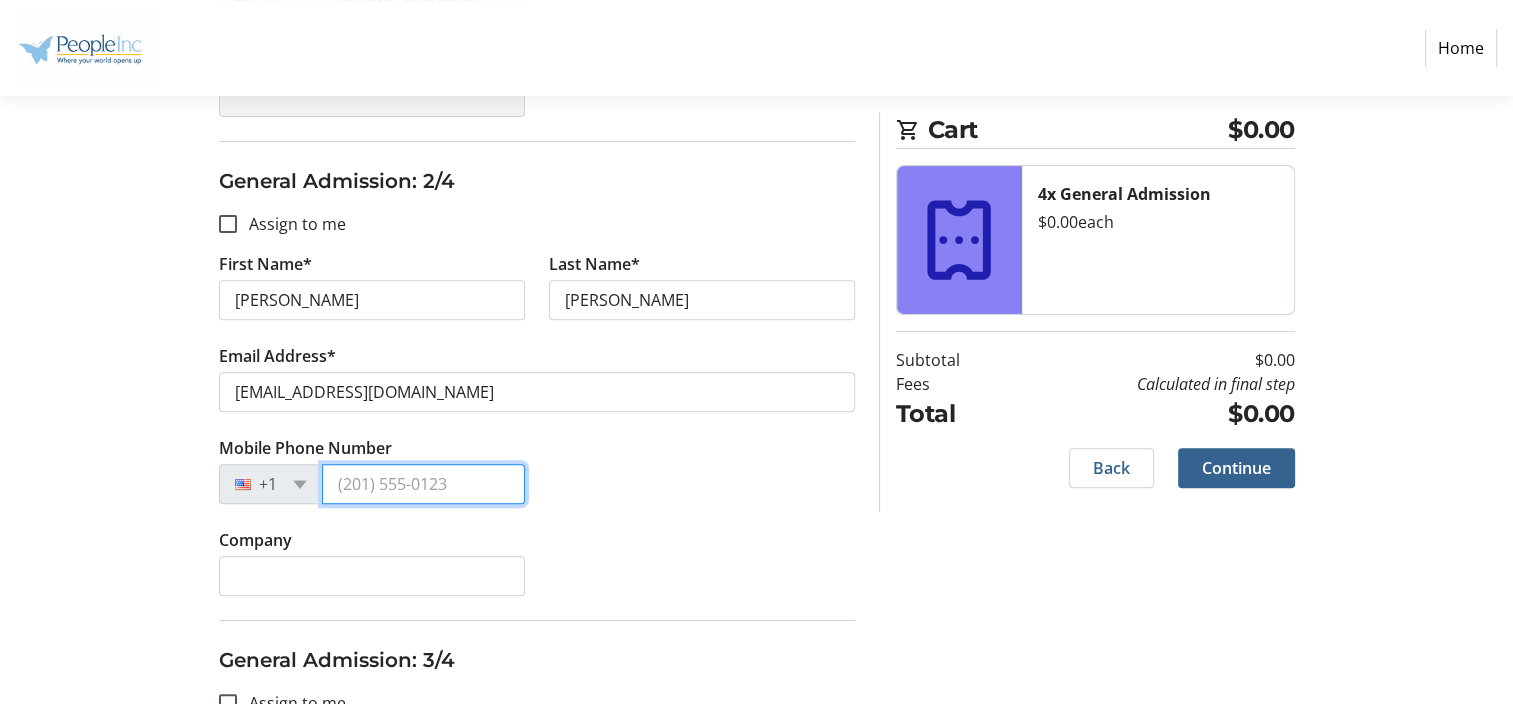 type on "[PHONE_NUMBER]" 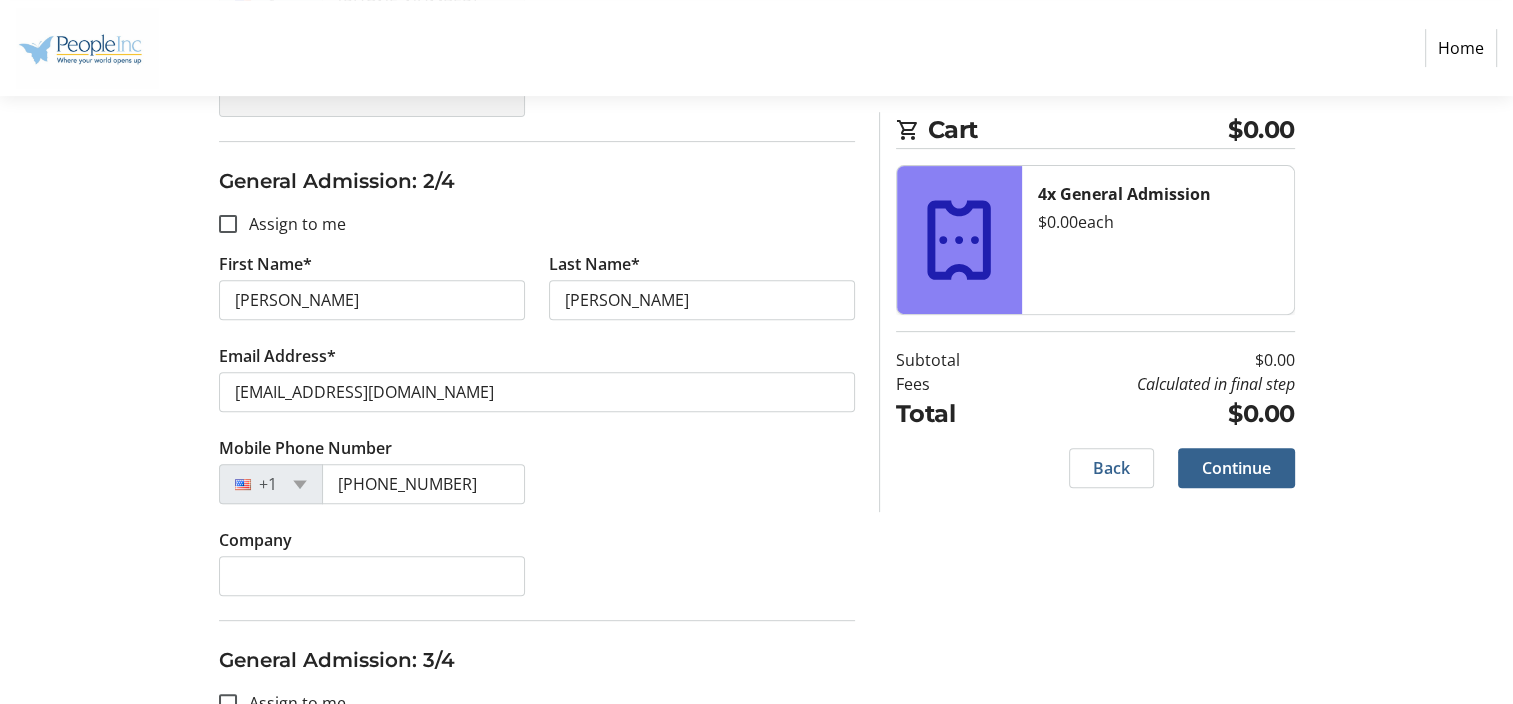 type on "[PERSON_NAME]" 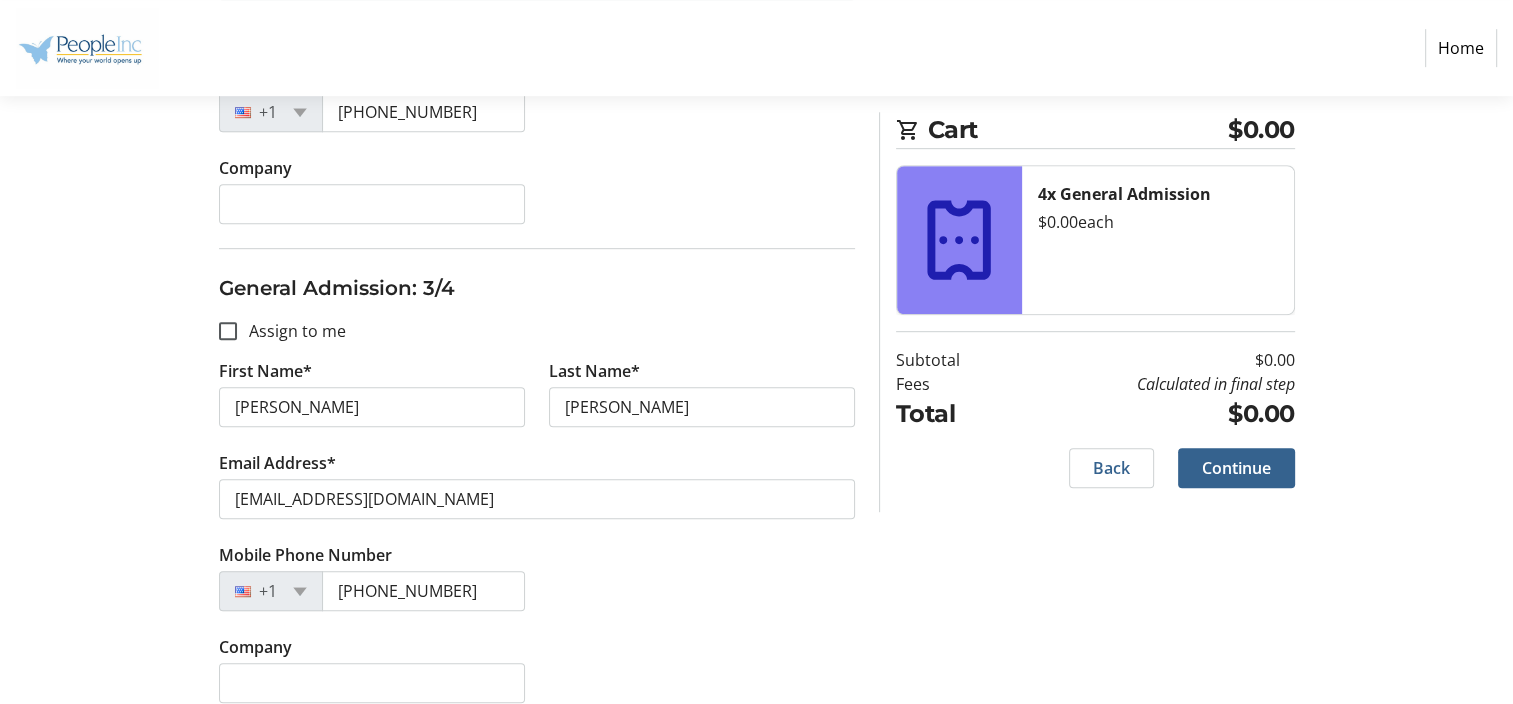 scroll, scrollTop: 1100, scrollLeft: 0, axis: vertical 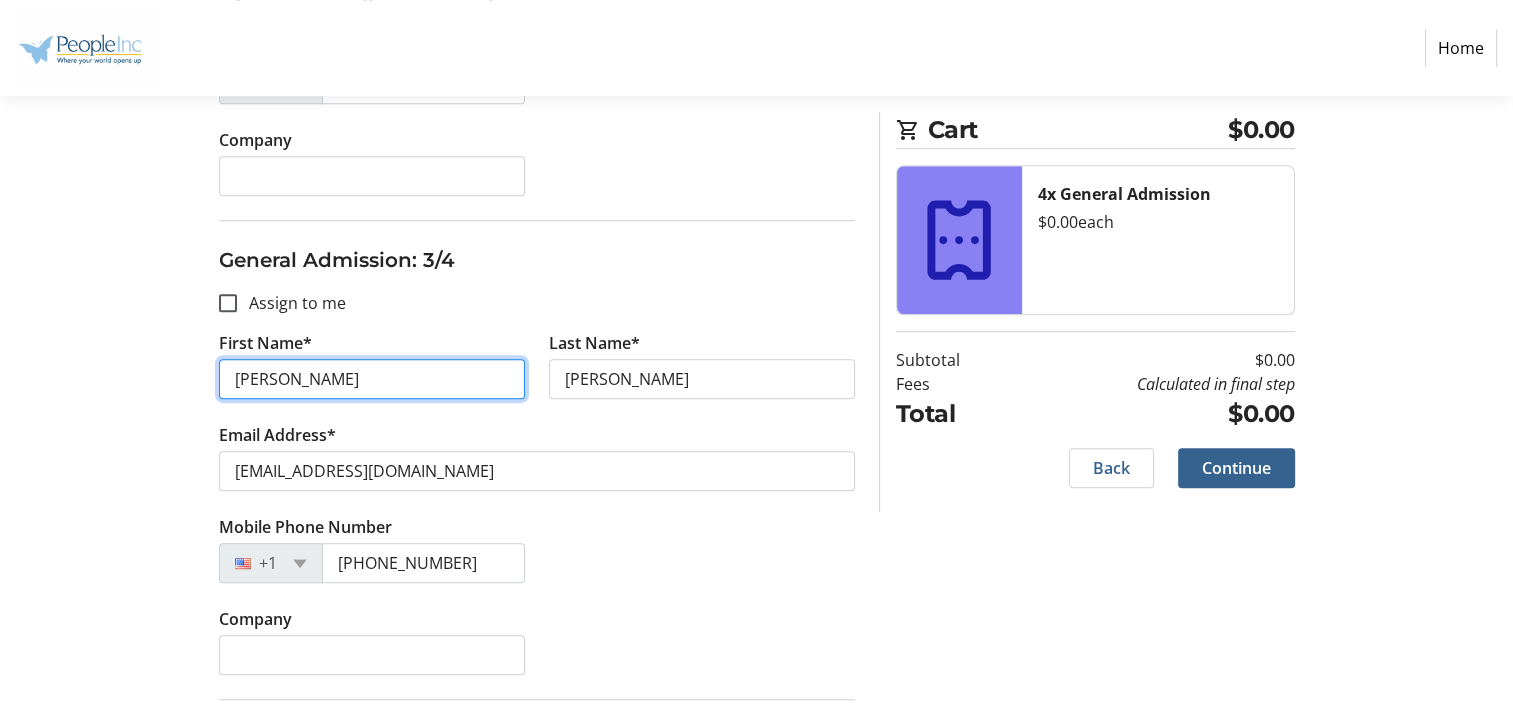 drag, startPoint x: 342, startPoint y: 369, endPoint x: 341, endPoint y: 381, distance: 12.0415945 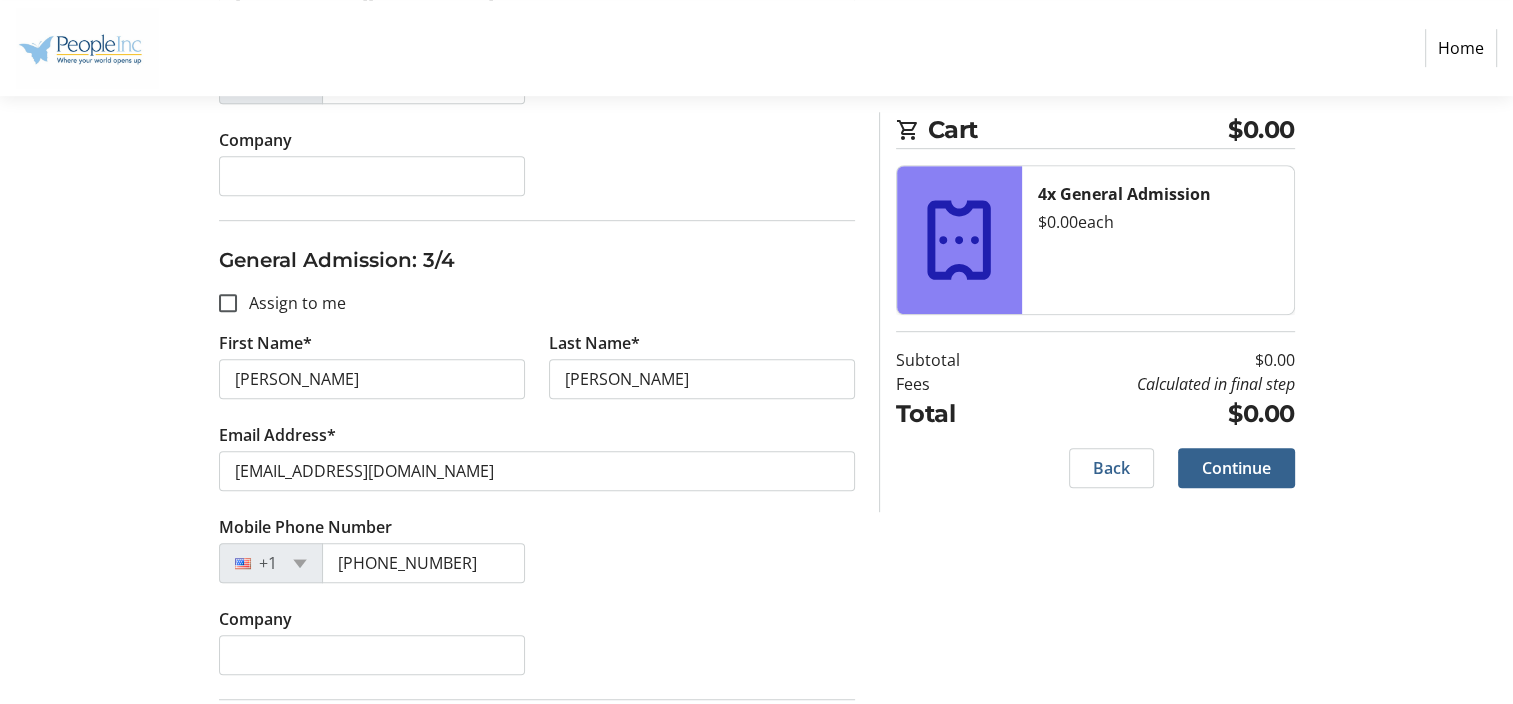 click on "Assign Tickets  Enter details for each attendee so that they receive their ticket directly.  General Admission: 1/4  Assign to me  First Name* [PERSON_NAME] Last Name* [PERSON_NAME] Email Address* [PERSON_NAME][EMAIL_ADDRESS][PERSON_NAME][DOMAIN_NAME] Mobile Phone Number [PHONE_NUMBER] Company General Admission: 2/4  Assign to me  First Name* [PERSON_NAME] Last Name* [PERSON_NAME] Email Address* [EMAIL_ADDRESS][DOMAIN_NAME] Mobile Phone Number [PHONE_NUMBER] Company General Admission: 3/4  Assign to me  First Name* [PERSON_NAME] Last Name* [PERSON_NAME] Email Address* [EMAIL_ADDRESS][DOMAIN_NAME] Mobile Phone Number [PHONE_NUMBER] Company General Admission: 4/4  Assign to me  First Name* [PERSON_NAME] Last Name* [PERSON_NAME] Email Address* [EMAIL_ADDRESS][DOMAIN_NAME] Mobile Phone Number [PHONE_NUMBER] Company Cart $0.00 4x General Admission  $0.00   each  Subtotal  $0.00  Fees  Calculated in final step  Total  $0.00   Back   Continue" 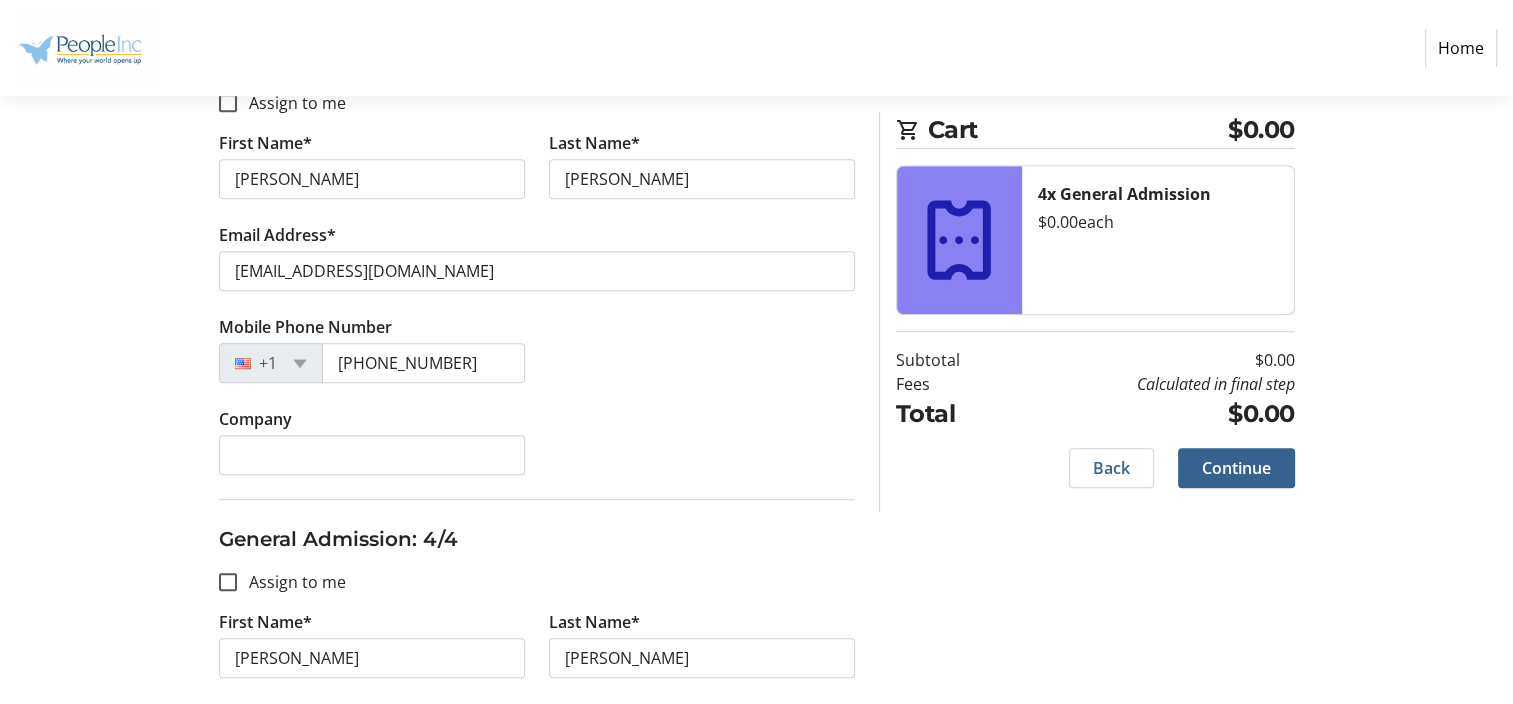 scroll, scrollTop: 1500, scrollLeft: 0, axis: vertical 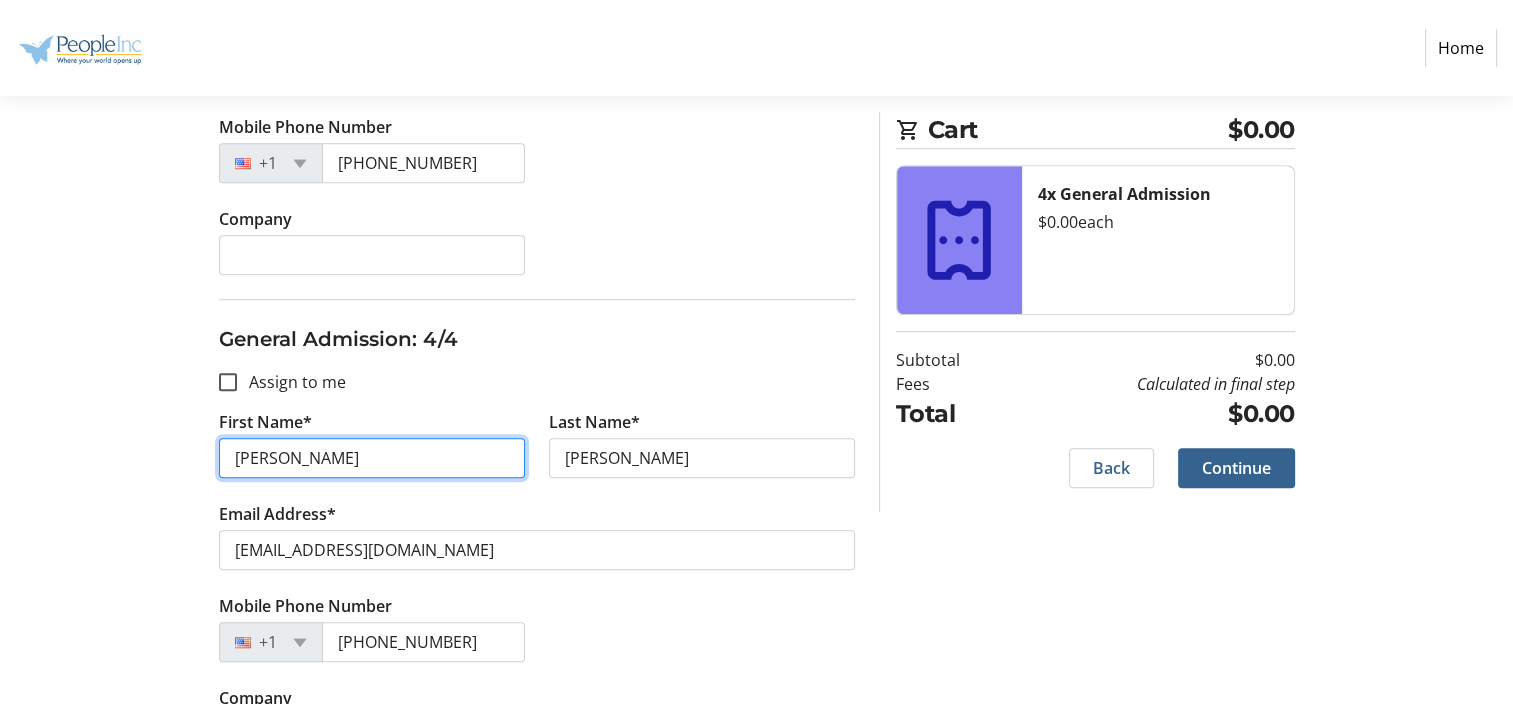 drag, startPoint x: 324, startPoint y: 453, endPoint x: 166, endPoint y: 452, distance: 158.00316 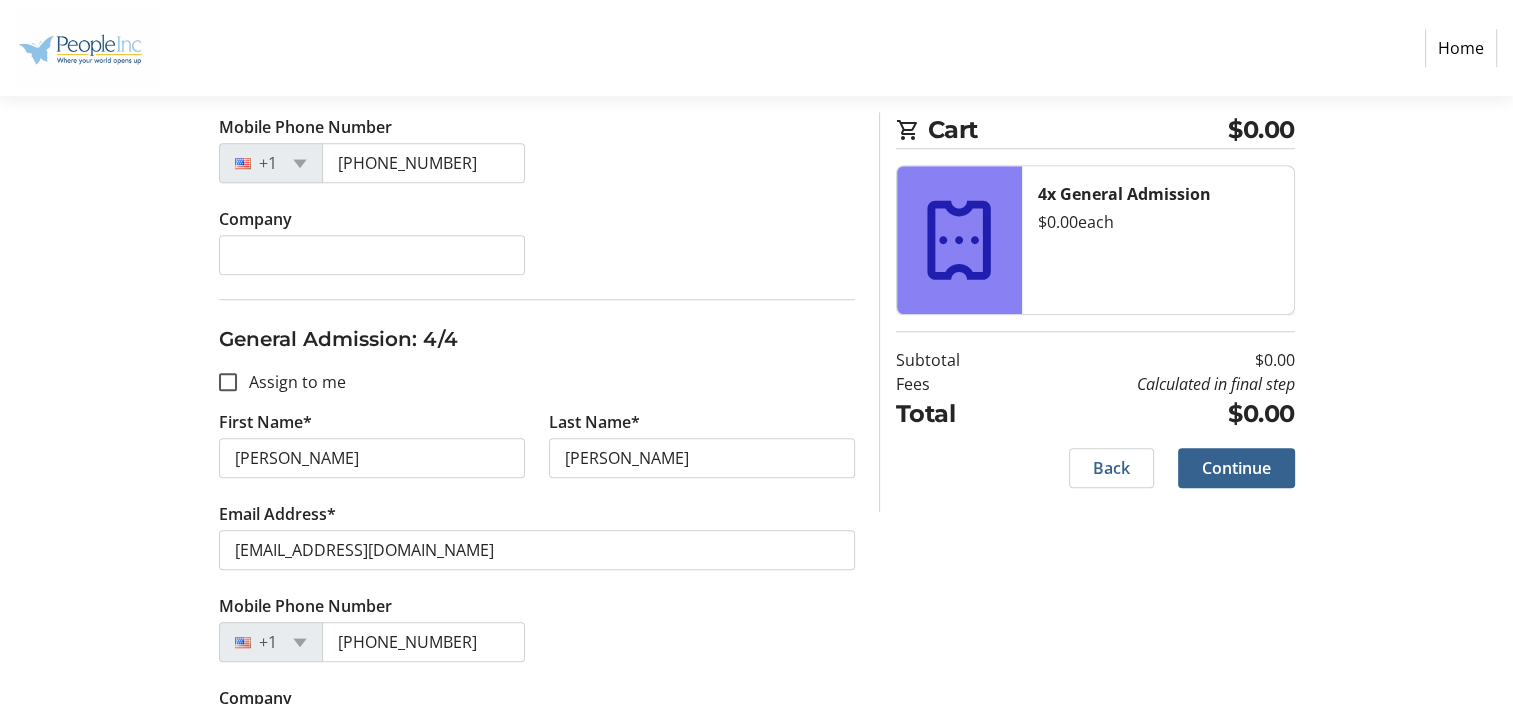 click on "Assign Tickets  Enter details for each attendee so that they receive their ticket directly.  General Admission: 1/4  Assign to me  First Name* [PERSON_NAME] Last Name* [PERSON_NAME] Email Address* [PERSON_NAME][EMAIL_ADDRESS][PERSON_NAME][DOMAIN_NAME] Mobile Phone Number [PHONE_NUMBER] Company General Admission: 2/4  Assign to me  First Name* [PERSON_NAME] Last Name* [PERSON_NAME] Email Address* [EMAIL_ADDRESS][DOMAIN_NAME] Mobile Phone Number [PHONE_NUMBER] Company General Admission: 3/4  Assign to me  First Name* [PERSON_NAME] Last Name* [PERSON_NAME] Email Address* [EMAIL_ADDRESS][DOMAIN_NAME] Mobile Phone Number [PHONE_NUMBER] Company General Admission: 4/4  Assign to me  First Name* [PERSON_NAME] Last Name* [PERSON_NAME] Email Address* [EMAIL_ADDRESS][DOMAIN_NAME] Mobile Phone Number [PHONE_NUMBER] Company Cart $0.00 4x General Admission  $0.00   each  Subtotal  $0.00  Fees  Calculated in final step  Total  $0.00   Back   Continue" 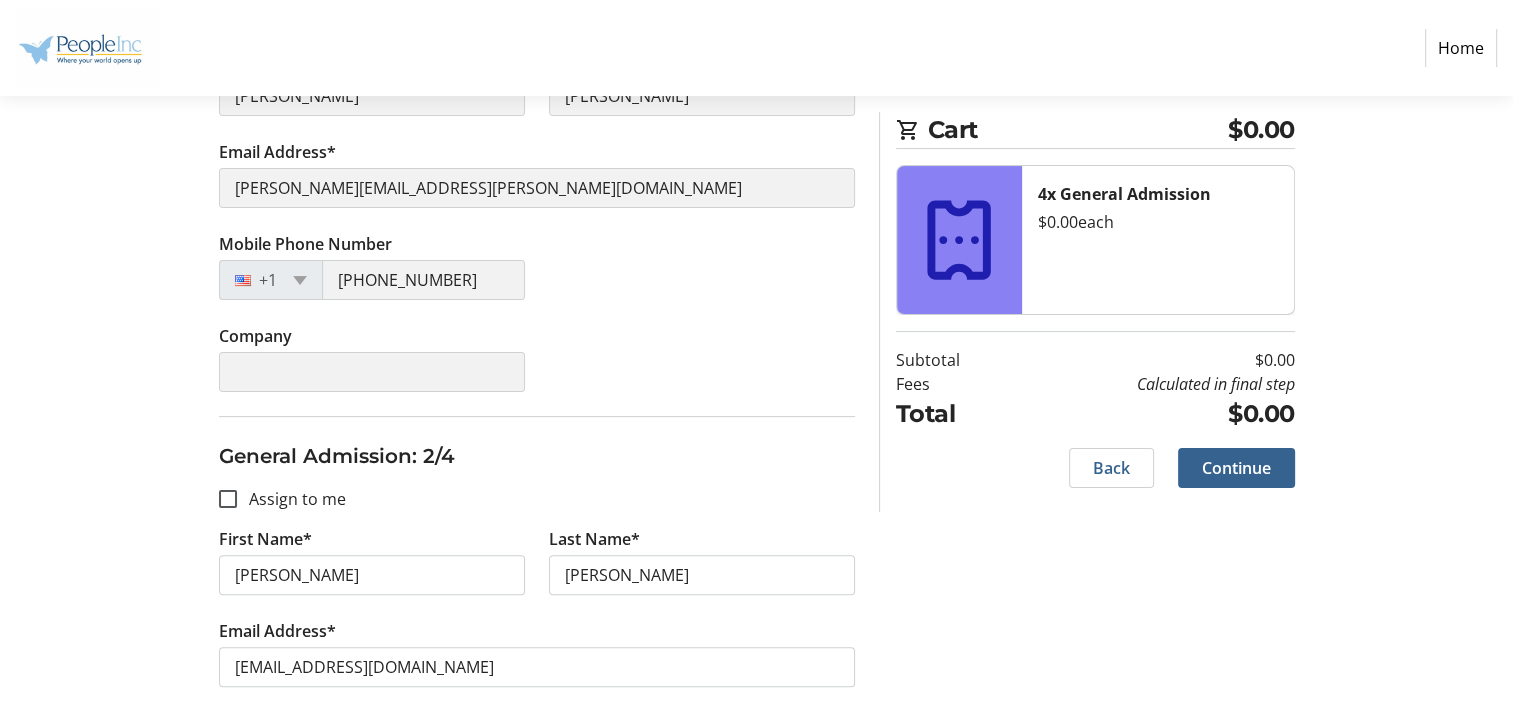scroll, scrollTop: 500, scrollLeft: 0, axis: vertical 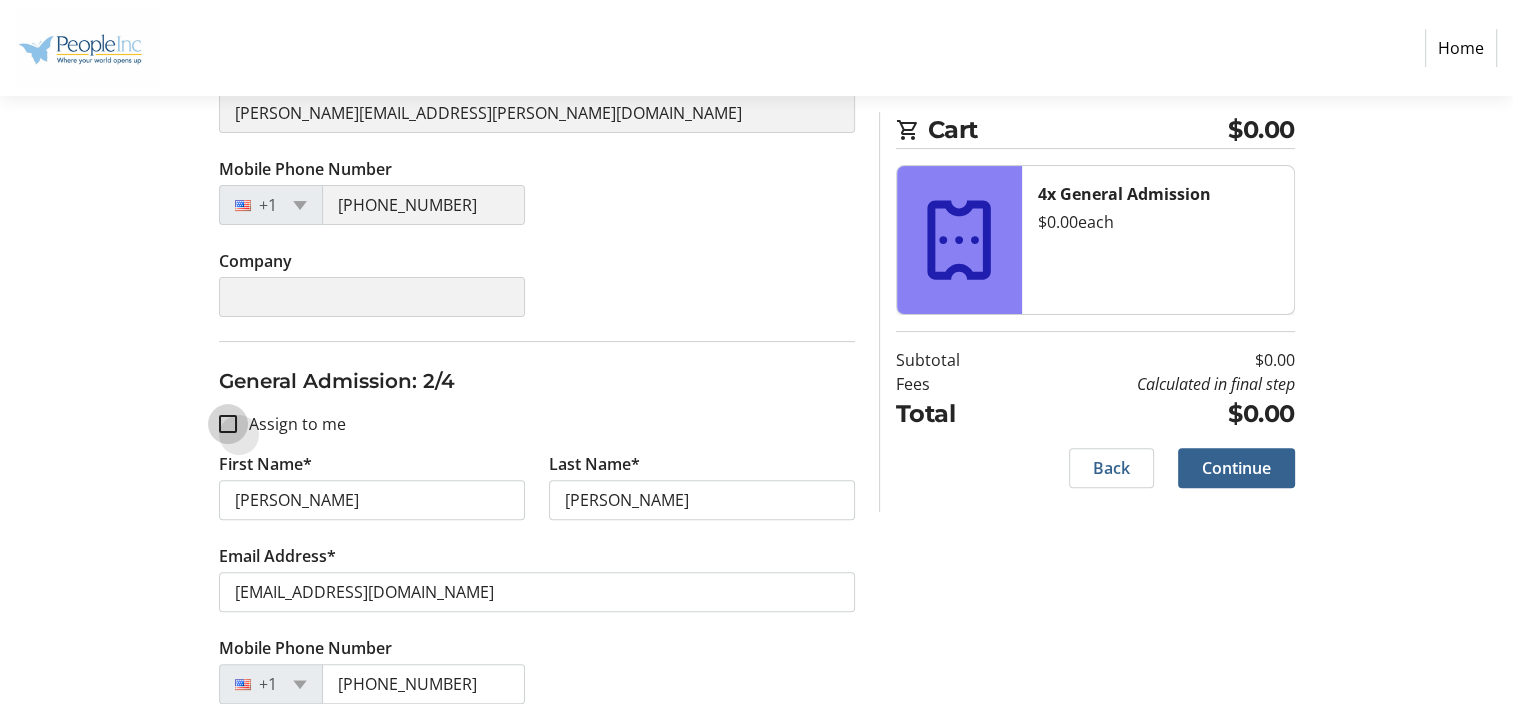 click on "Assign to me" at bounding box center (228, 424) 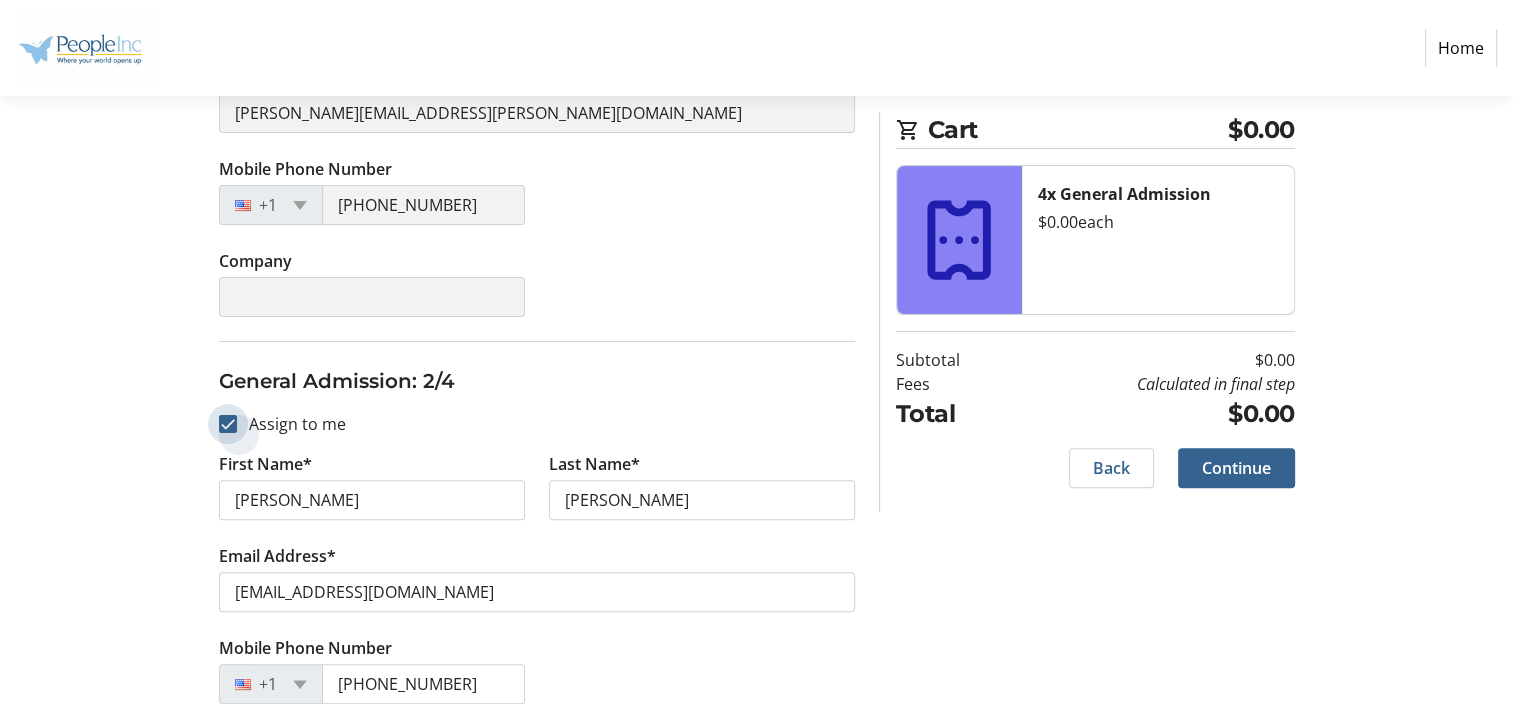 checkbox on "true" 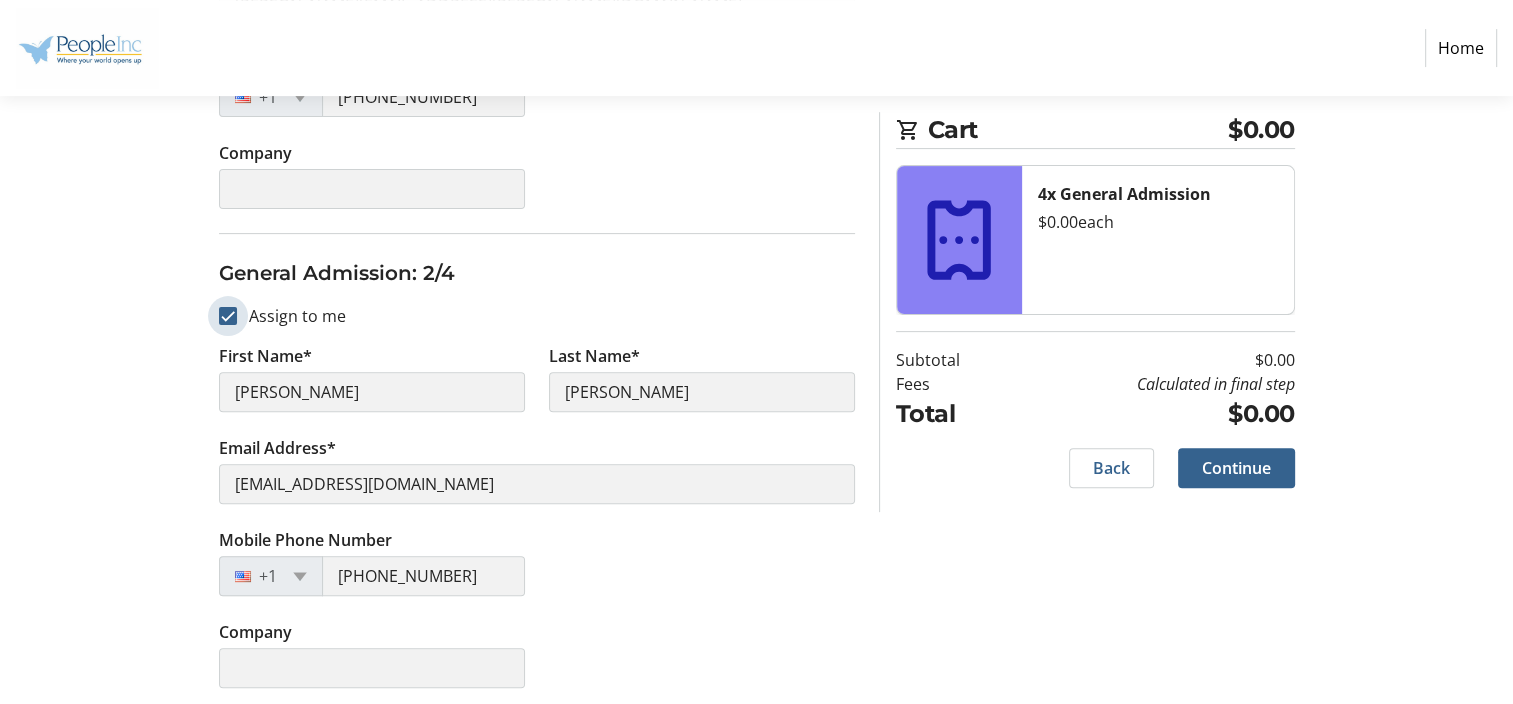 type on "[PERSON_NAME]" 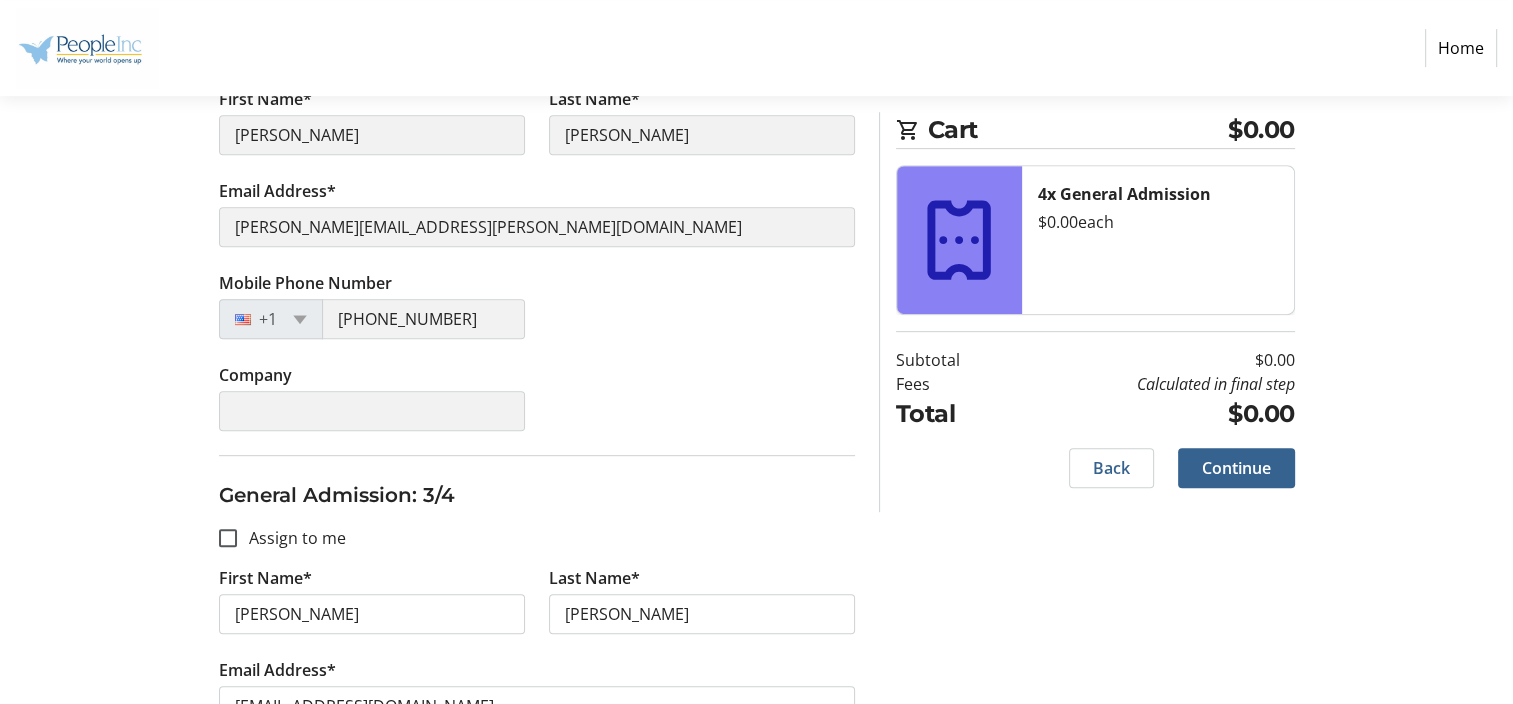 scroll, scrollTop: 900, scrollLeft: 0, axis: vertical 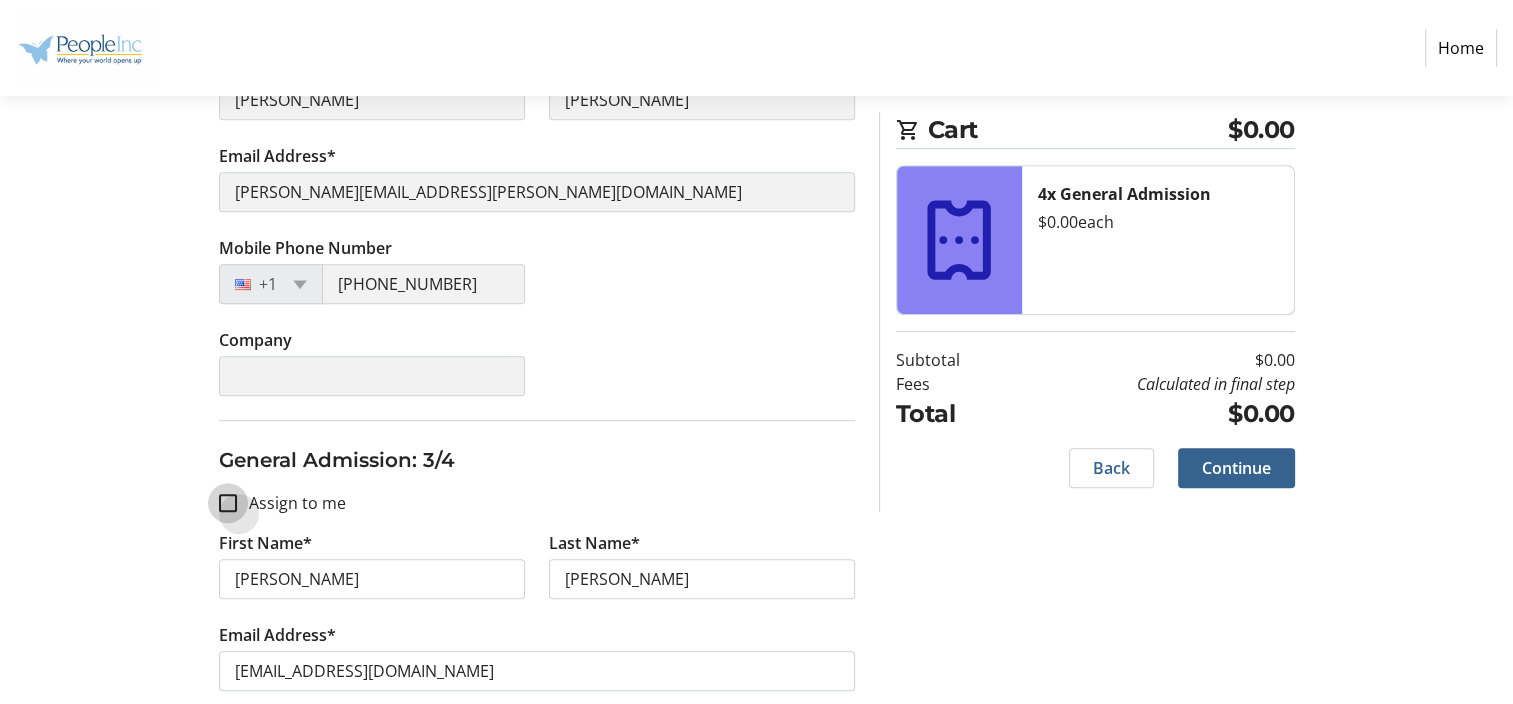 click on "Assign to me" at bounding box center (228, 503) 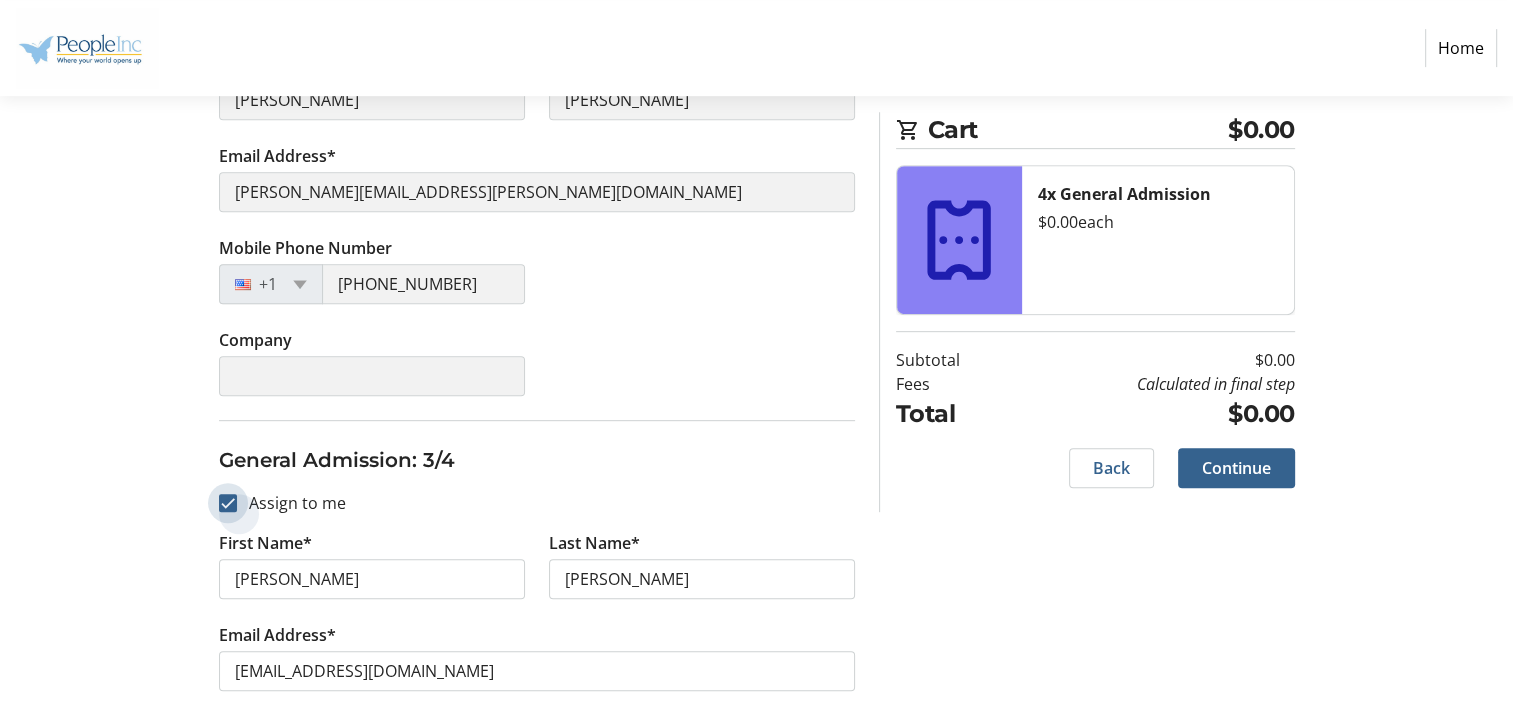 checkbox on "true" 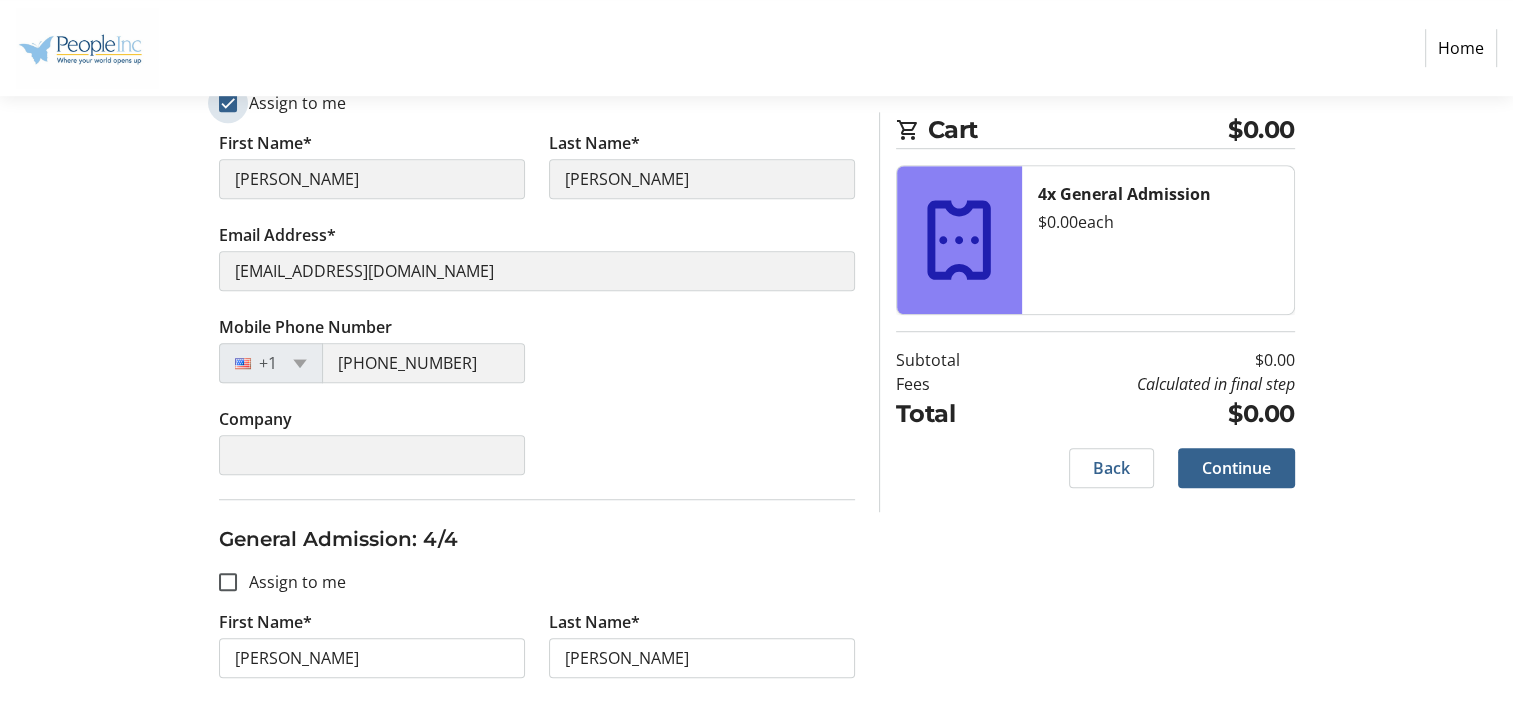 type on "[PERSON_NAME]" 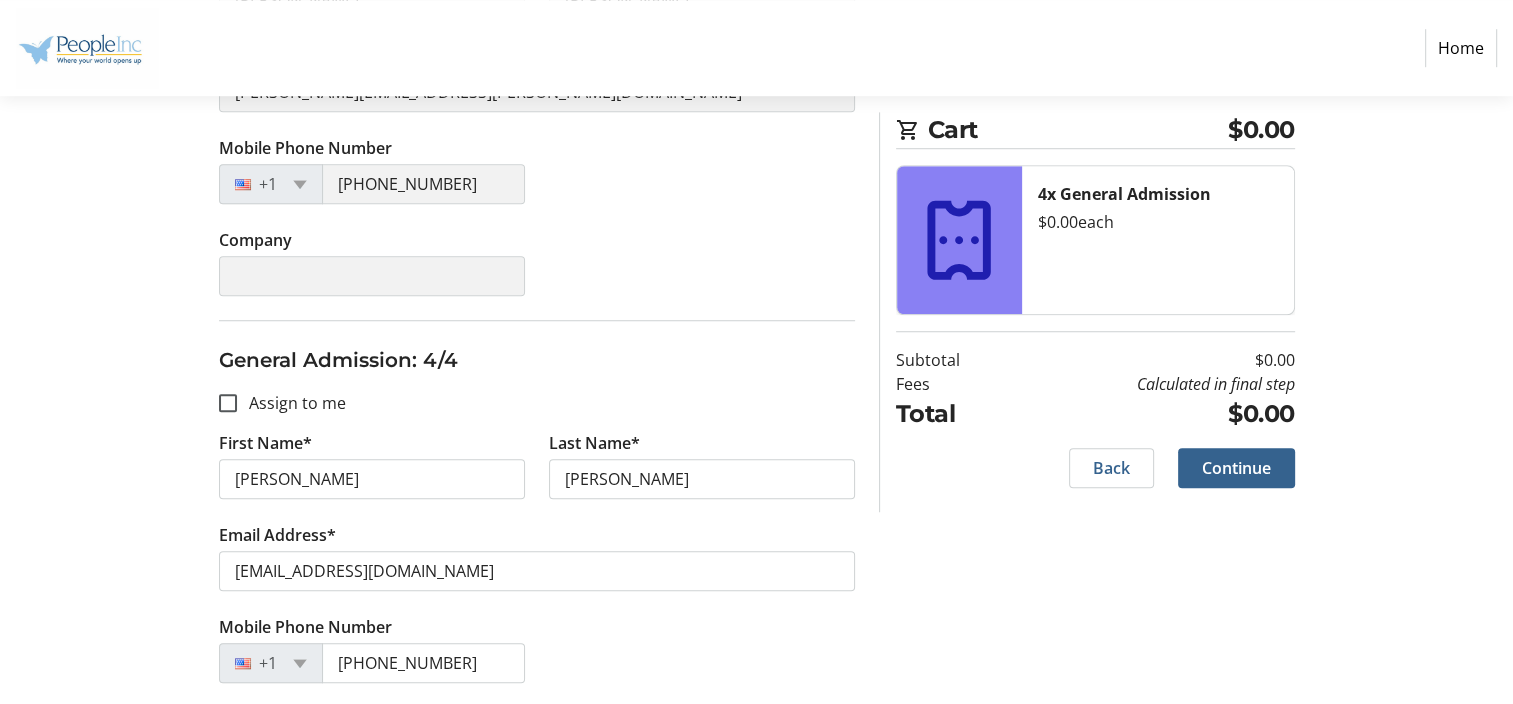 scroll, scrollTop: 1500, scrollLeft: 0, axis: vertical 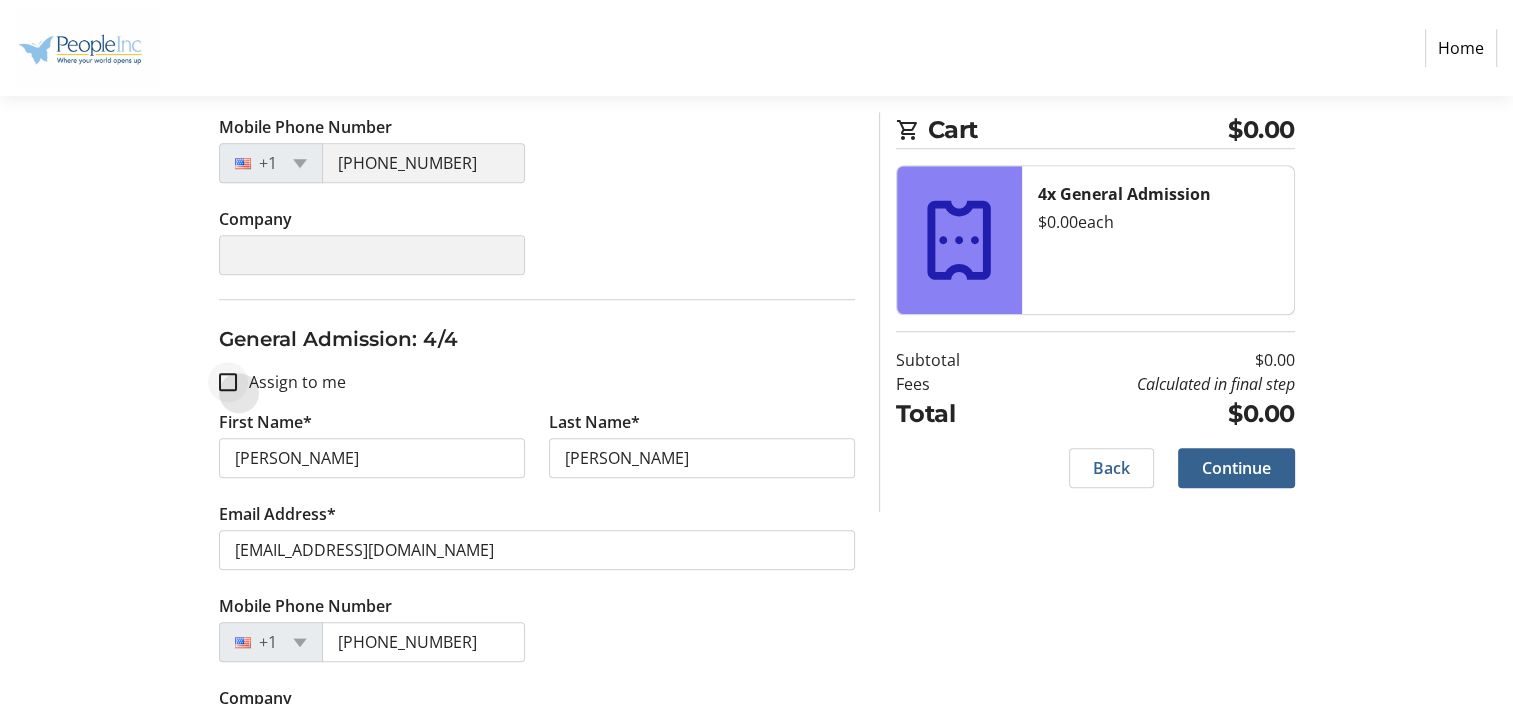 click at bounding box center [228, 382] 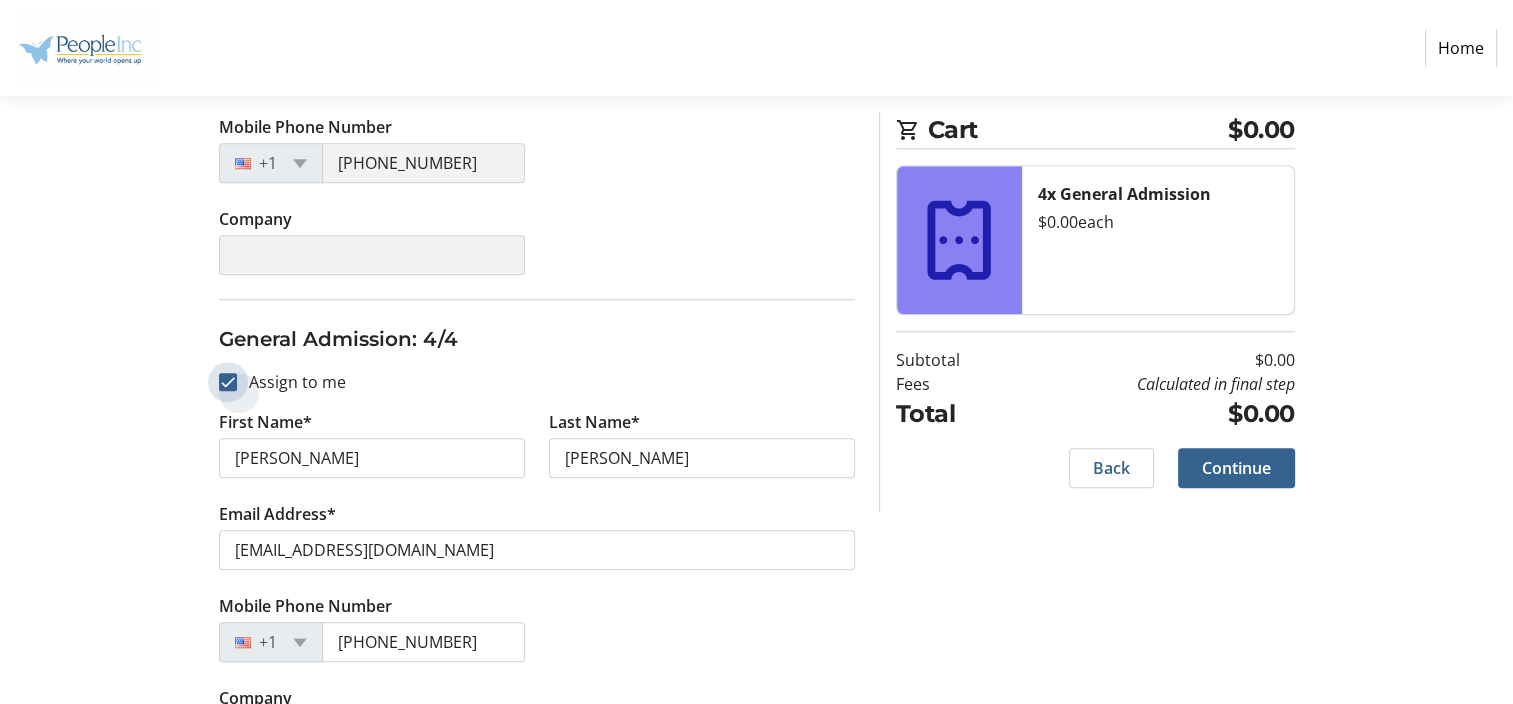 checkbox on "true" 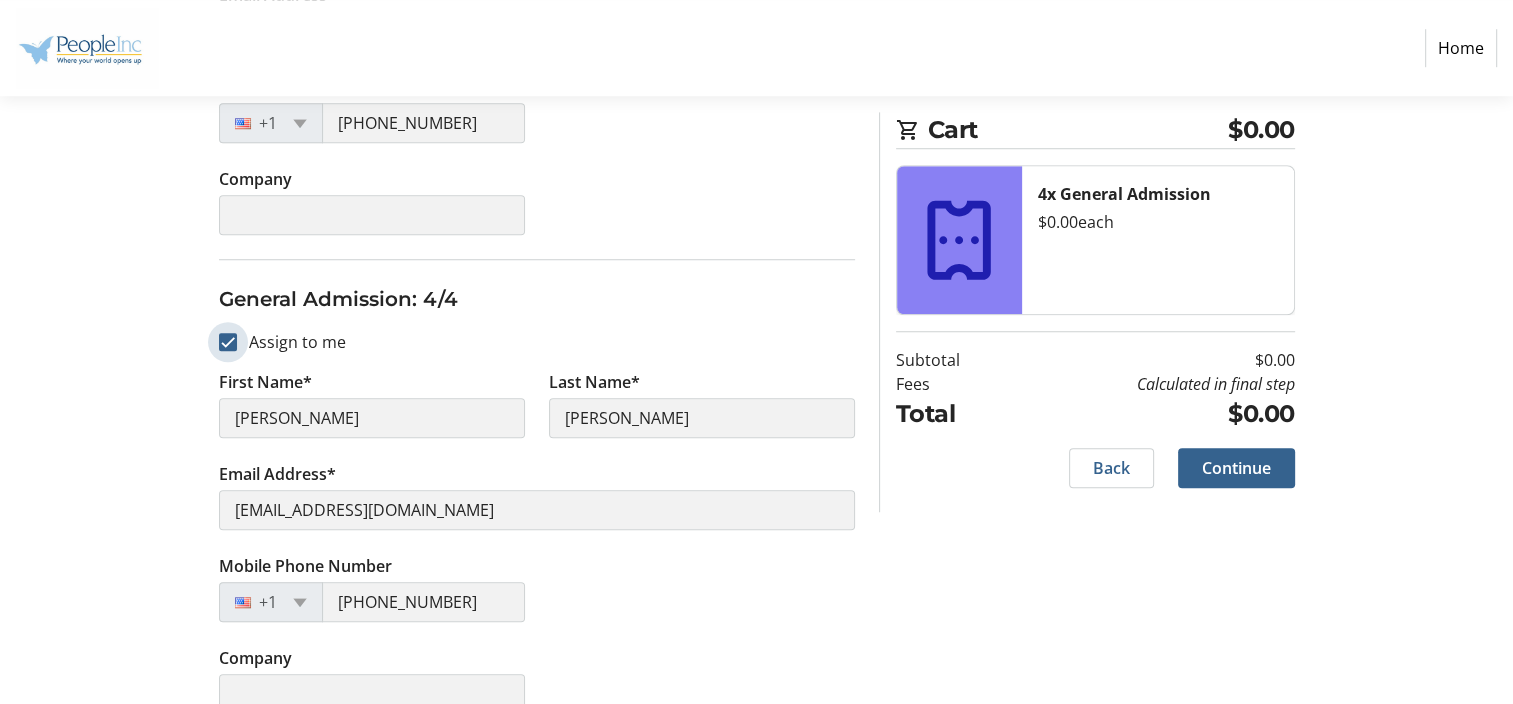 scroll, scrollTop: 1568, scrollLeft: 0, axis: vertical 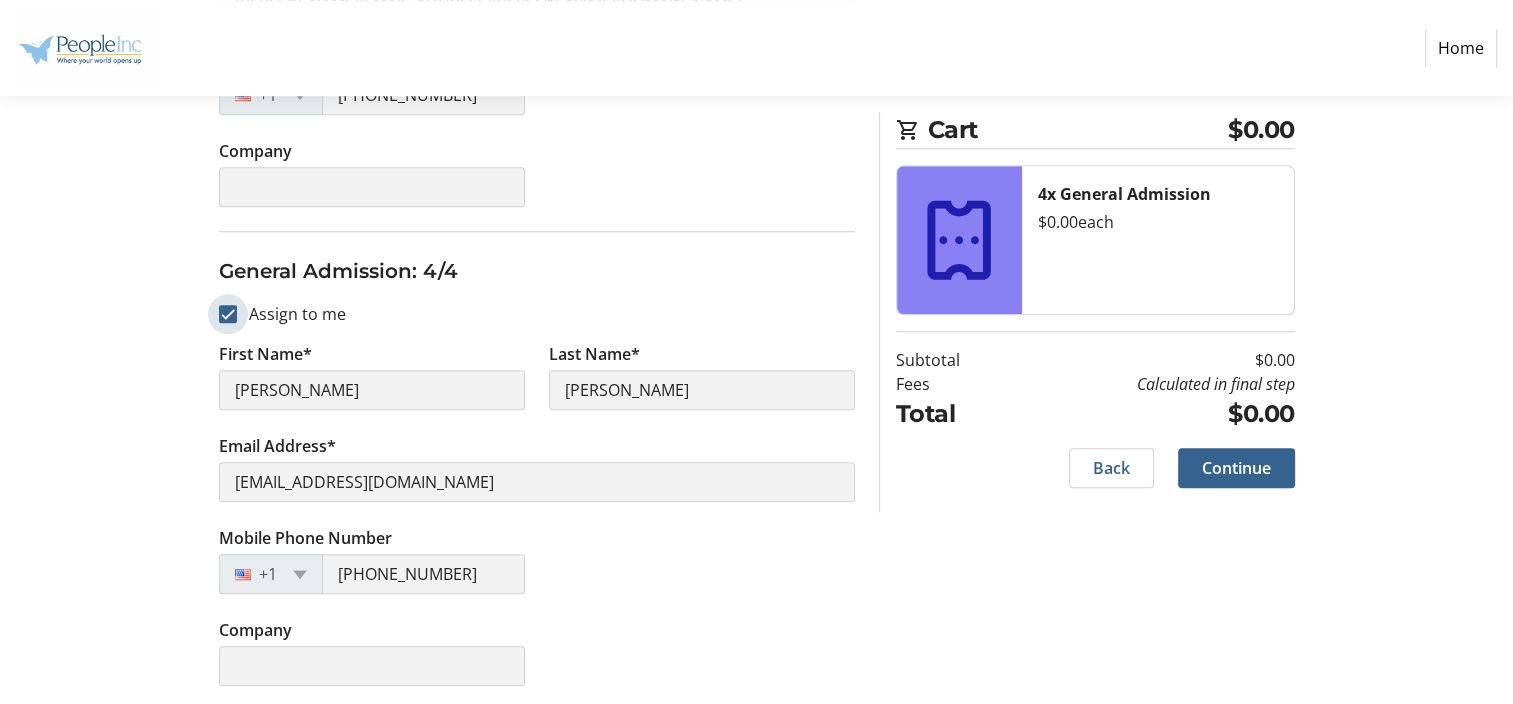 type on "[PERSON_NAME]" 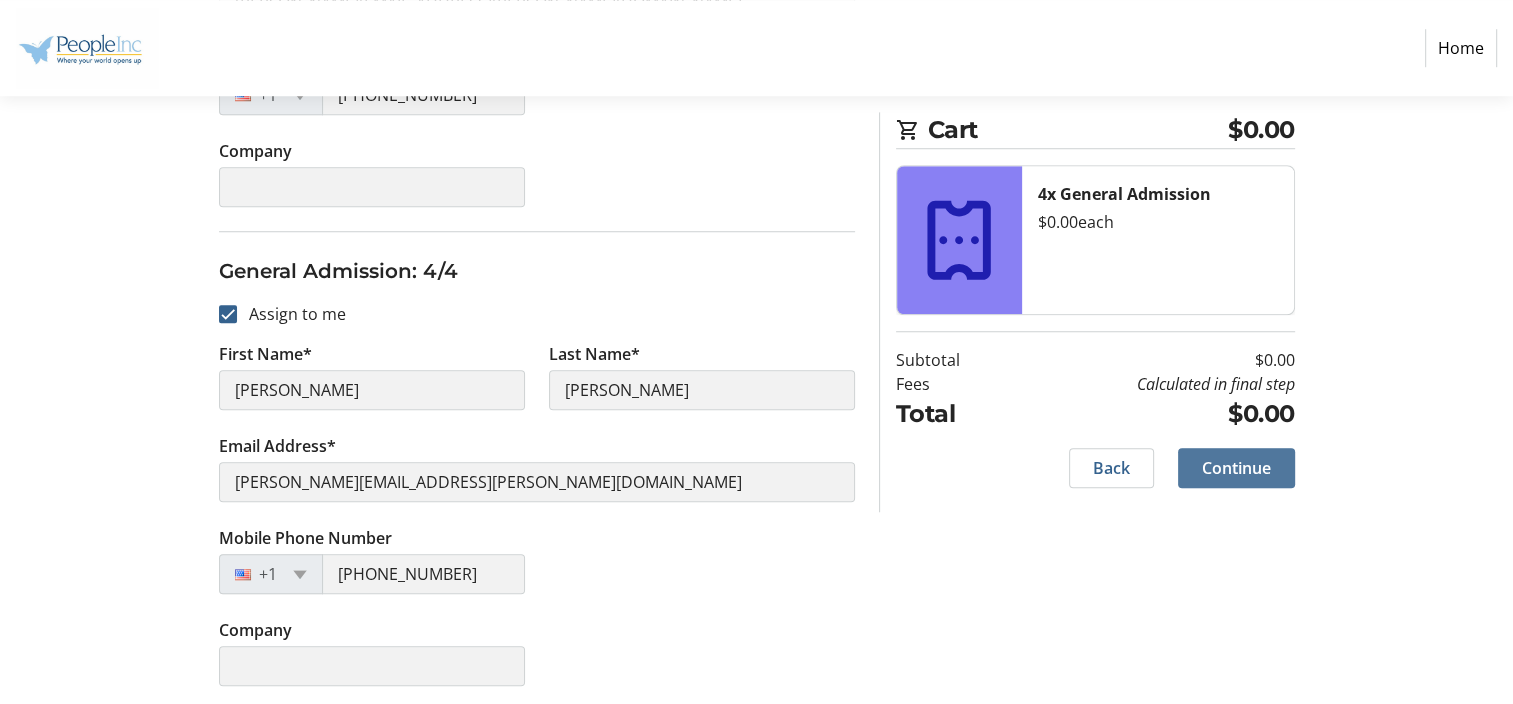 click on "Continue" 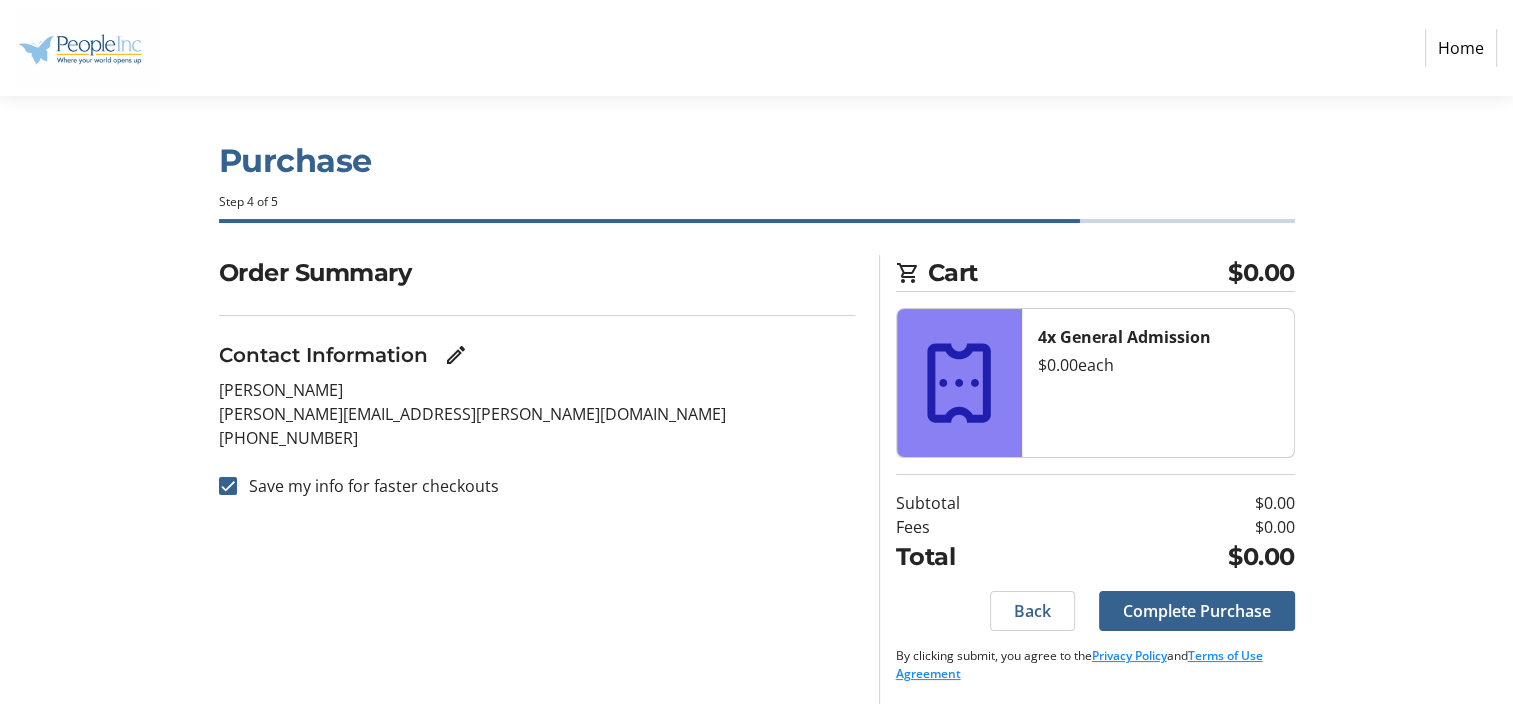 scroll, scrollTop: 9, scrollLeft: 0, axis: vertical 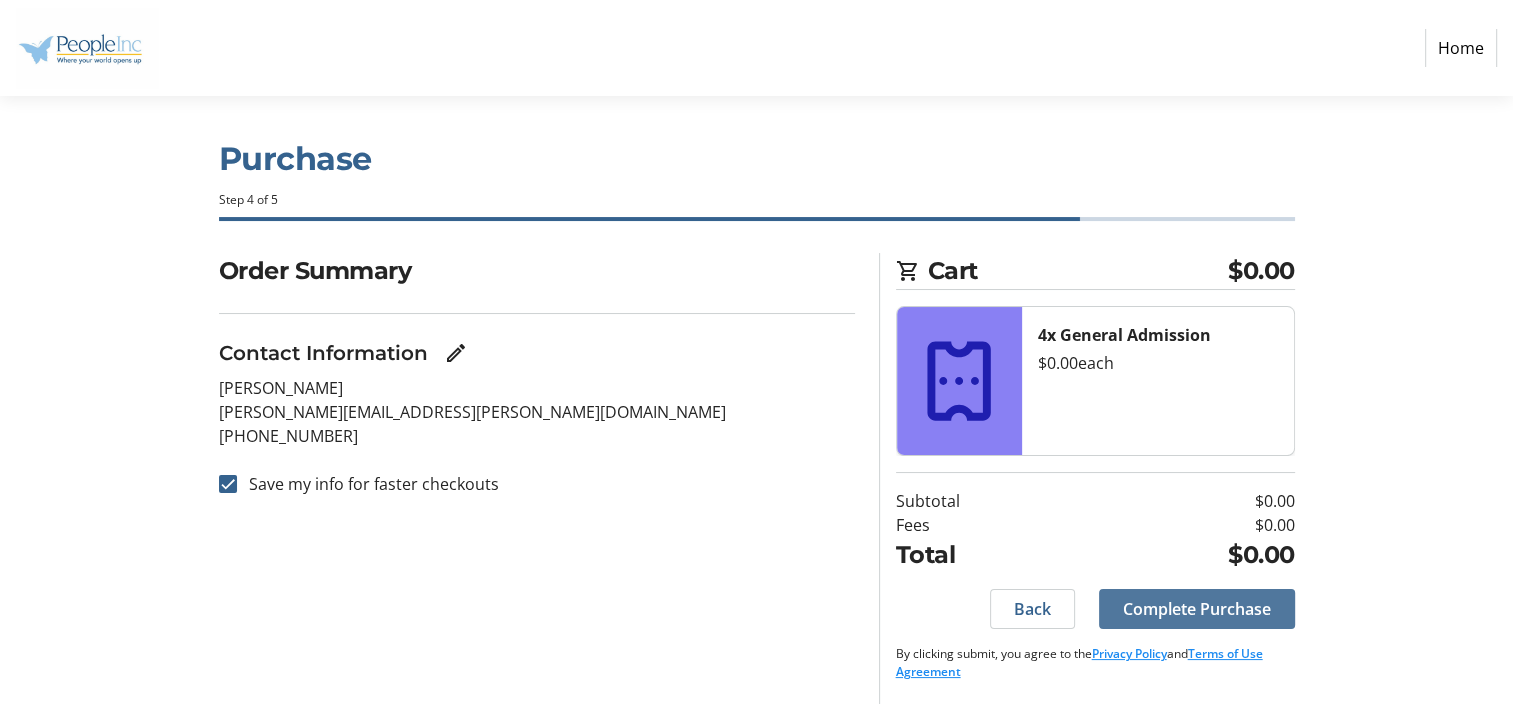 click on "Complete Purchase" 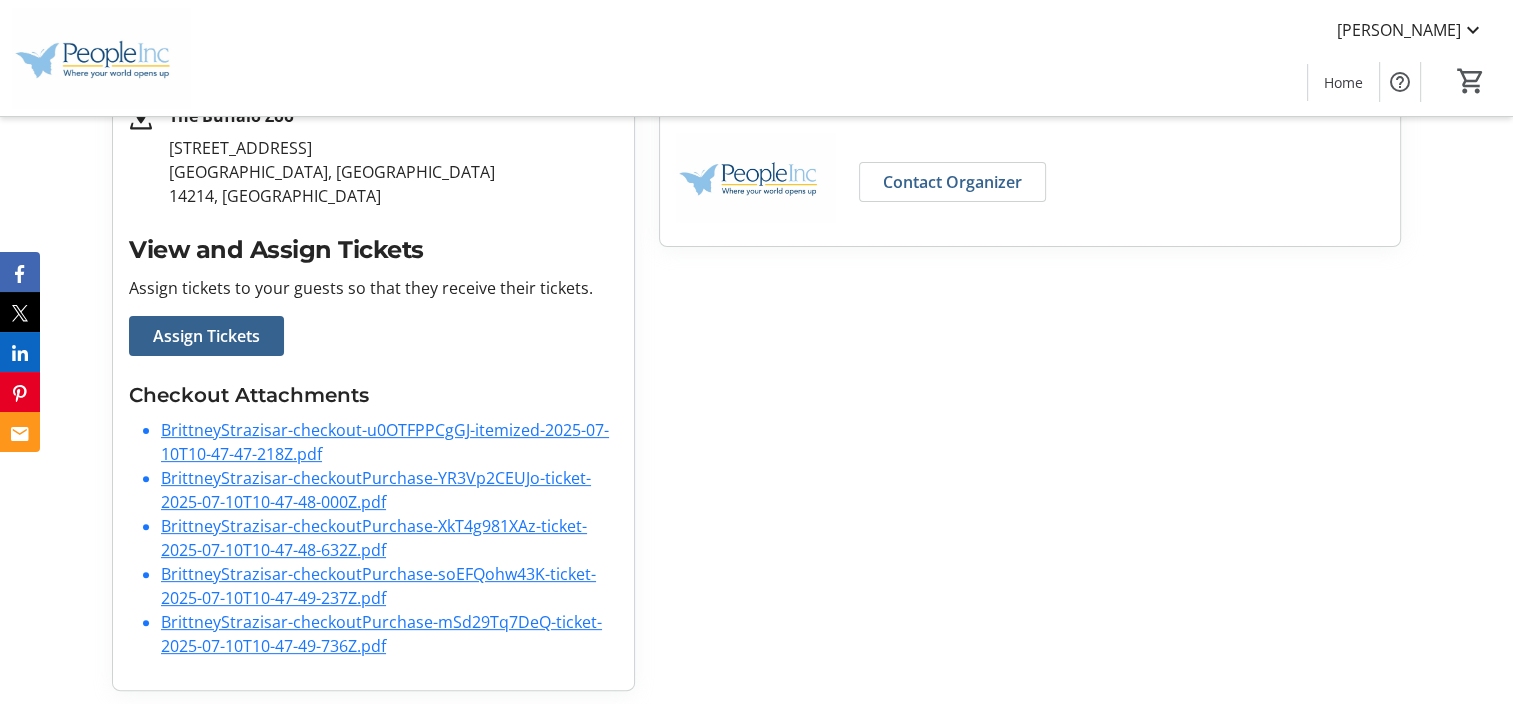 scroll, scrollTop: 502, scrollLeft: 0, axis: vertical 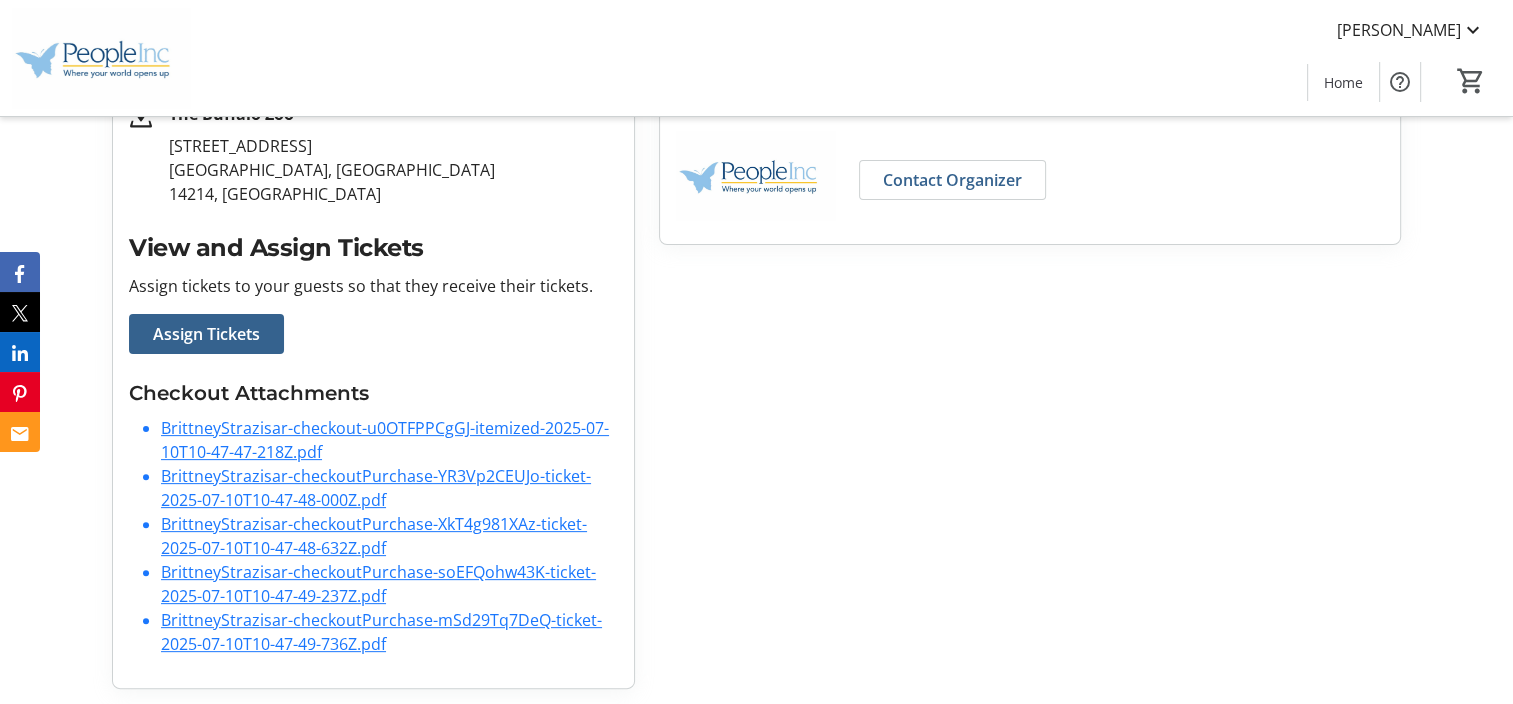 click on "BrittneyStrazisar-checkout-u0OTFPPCgGJ-itemized-2025-07-10T10-47-47-218Z.pdf" 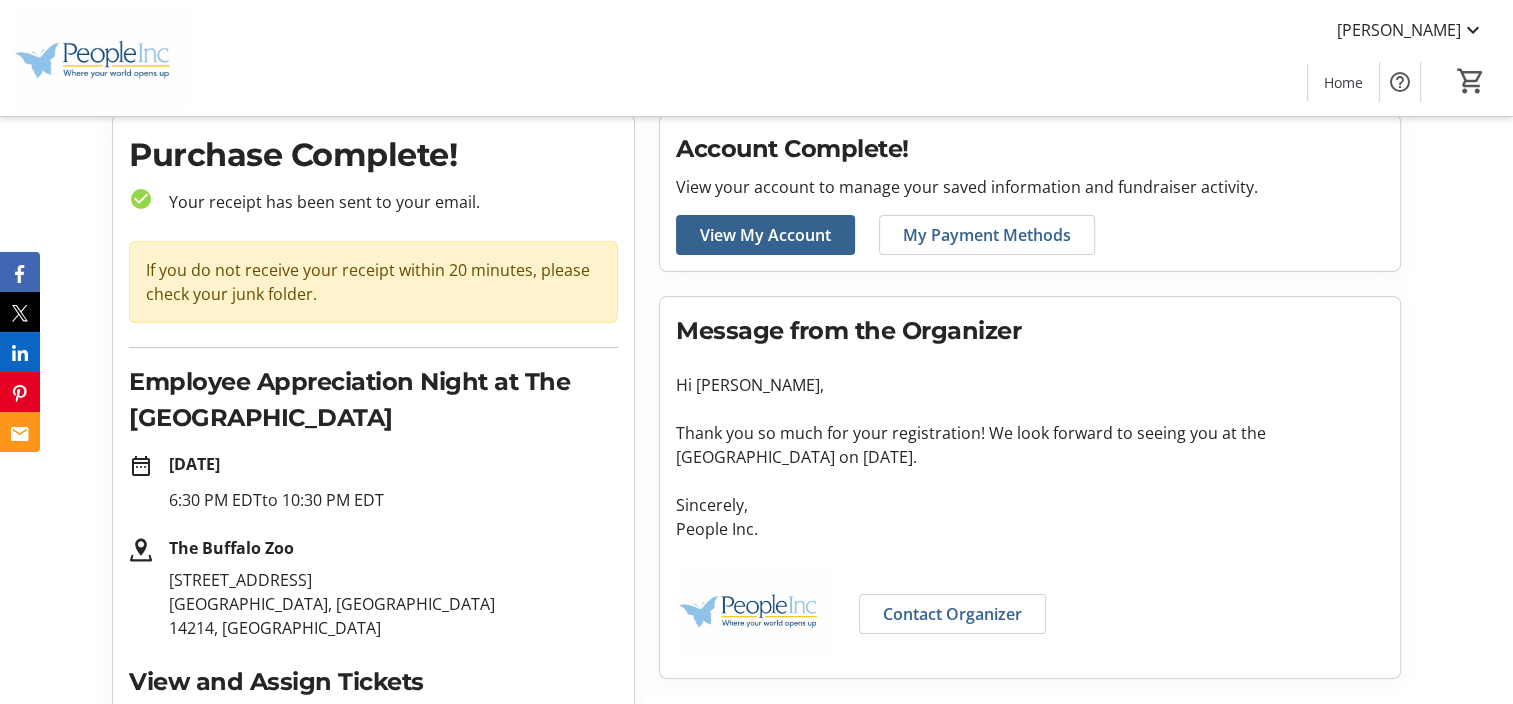 scroll, scrollTop: 100, scrollLeft: 0, axis: vertical 